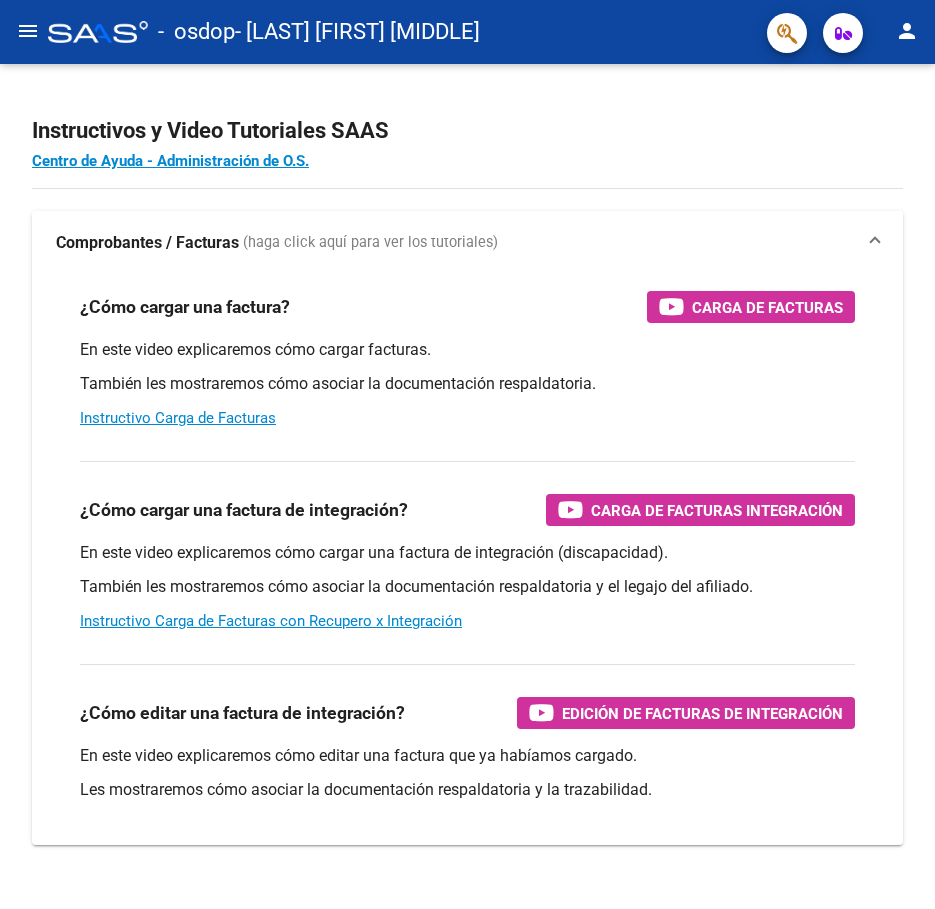 scroll, scrollTop: 0, scrollLeft: 0, axis: both 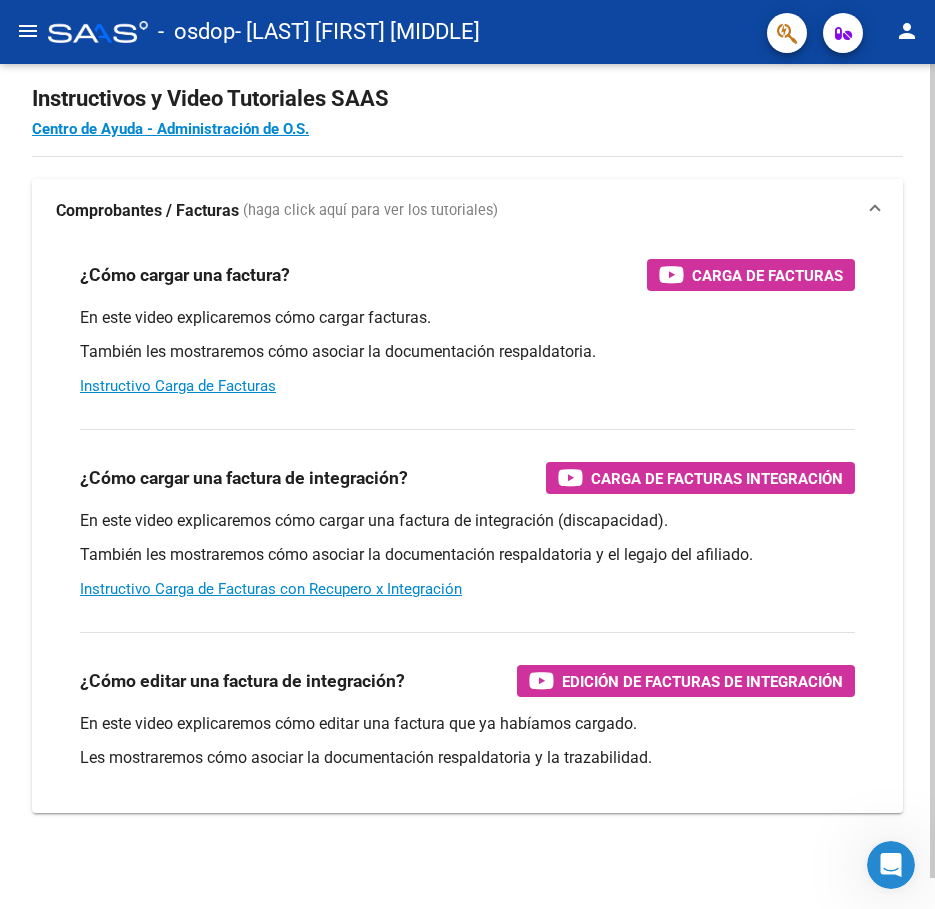 click on "¿Cómo cargar una factura de integración?    Carga de Facturas Integración En este video explicaremos cómo cargar una factura de integración (discapacidad). También les mostraremos cómo asociar la documentación respaldatoria y el legajo del afiliado. Instructivo Carga de Facturas con Recupero x Integración" at bounding box center (467, 514) 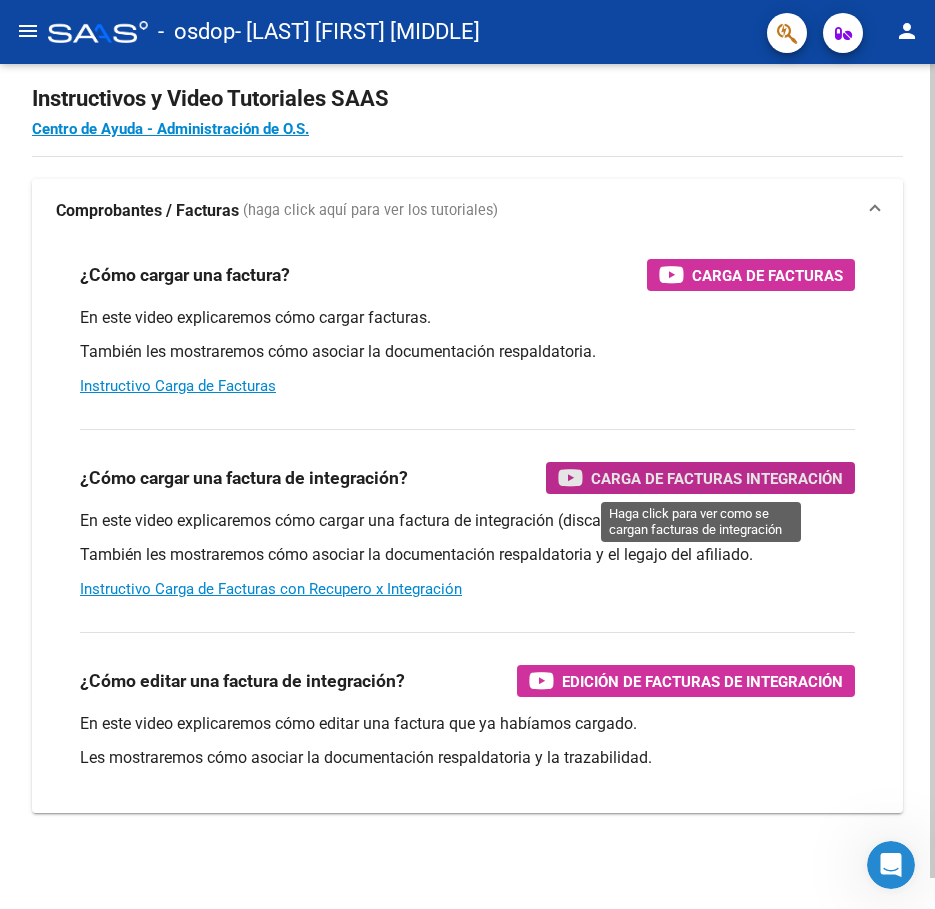 click on "Carga de Facturas Integración" at bounding box center [717, 478] 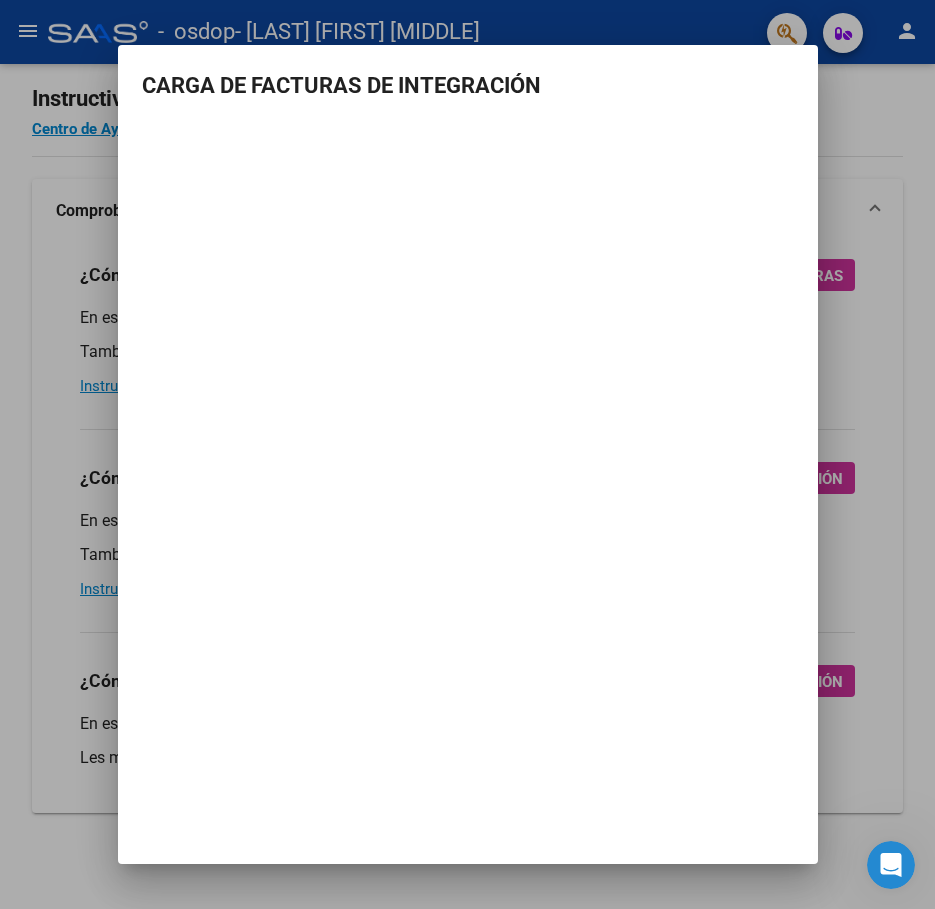 click at bounding box center (467, 454) 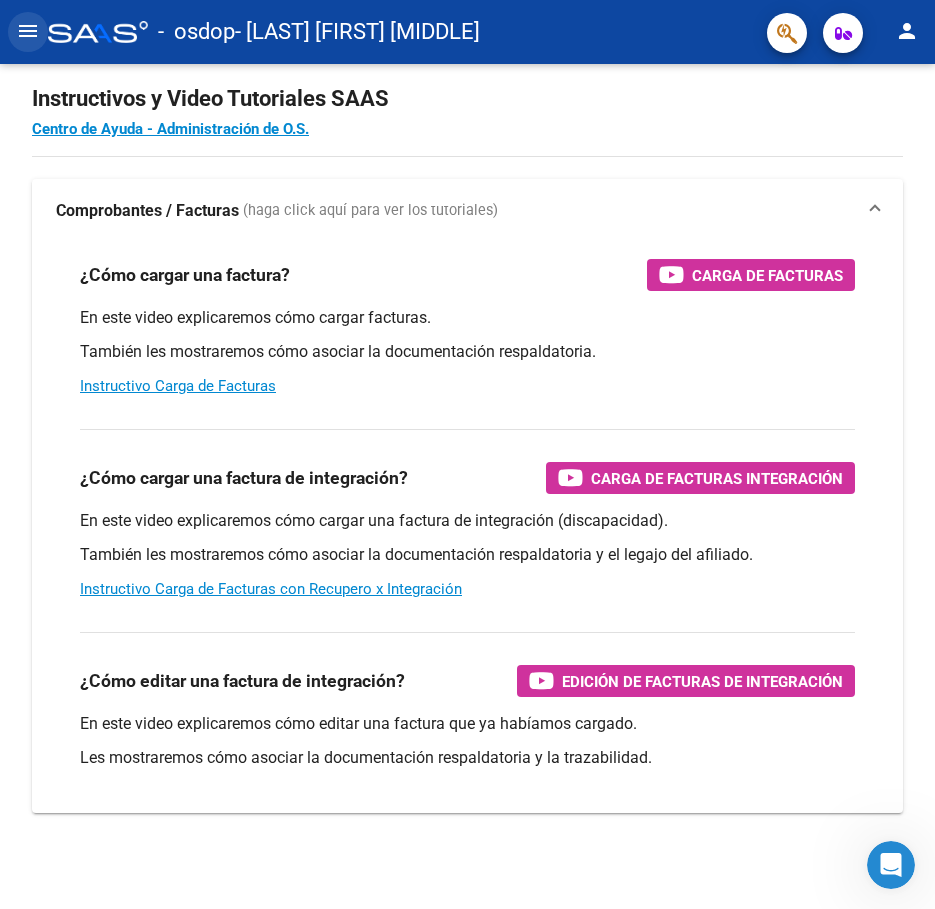click on "menu" 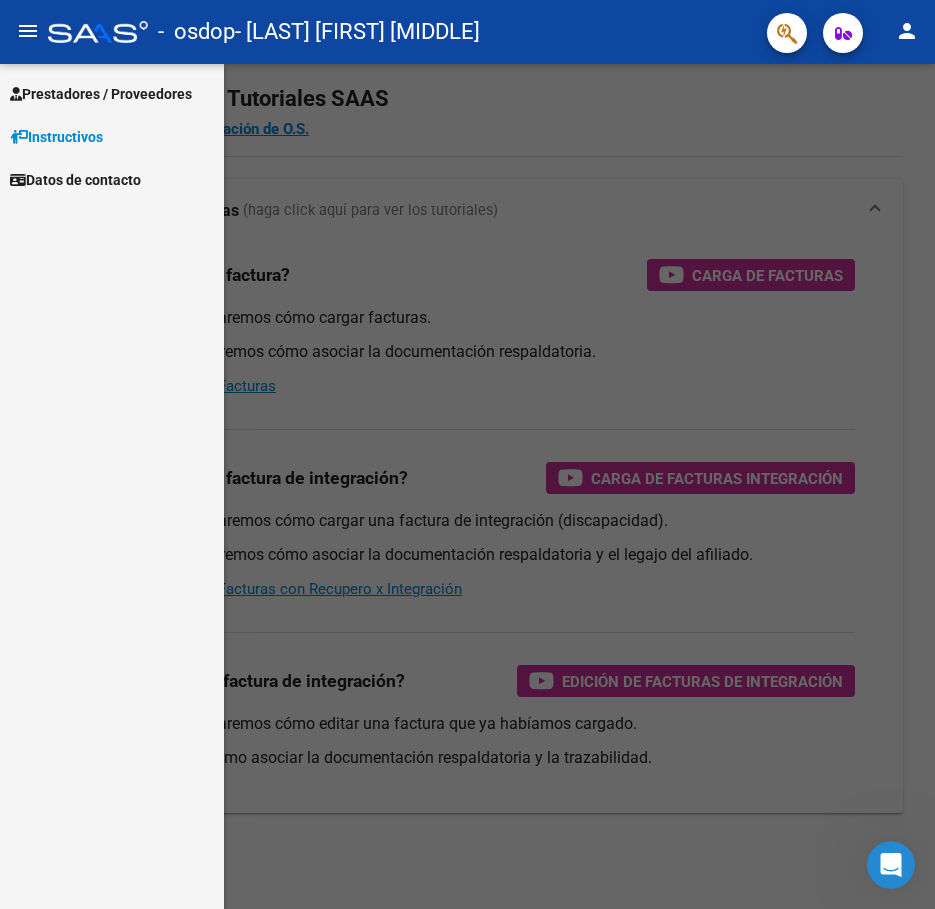 click on "Prestadores / Proveedores" at bounding box center [112, 93] 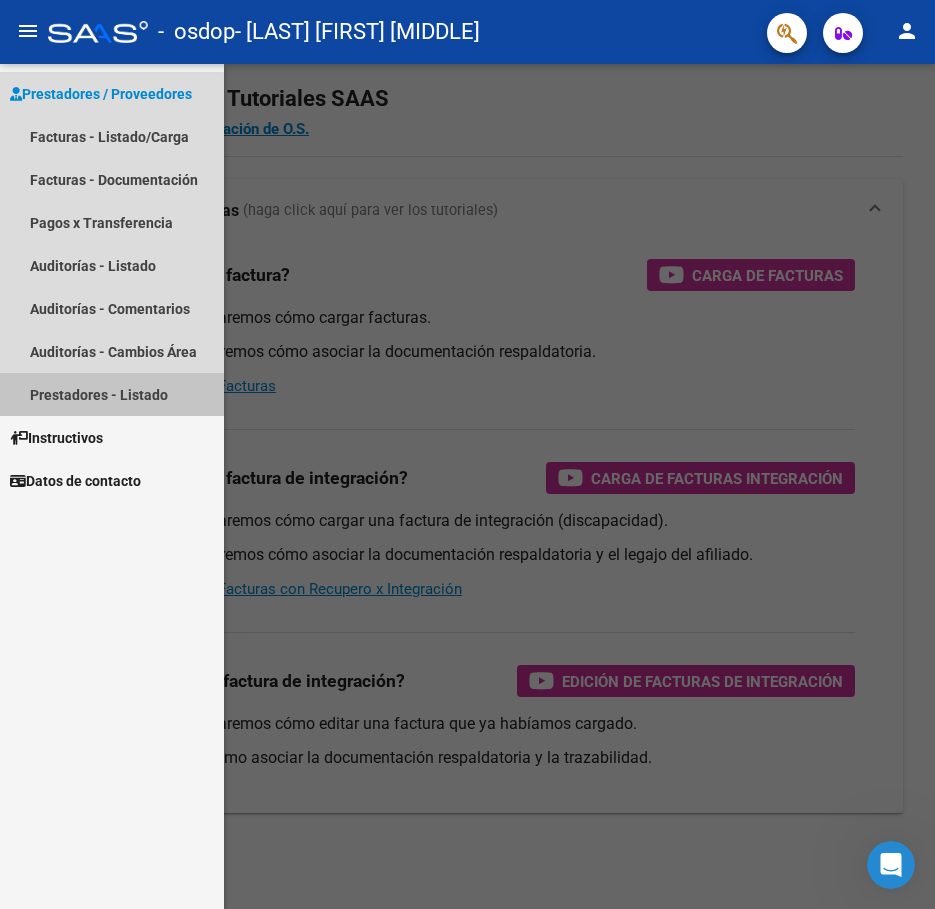 click on "Prestadores - Listado" at bounding box center (112, 394) 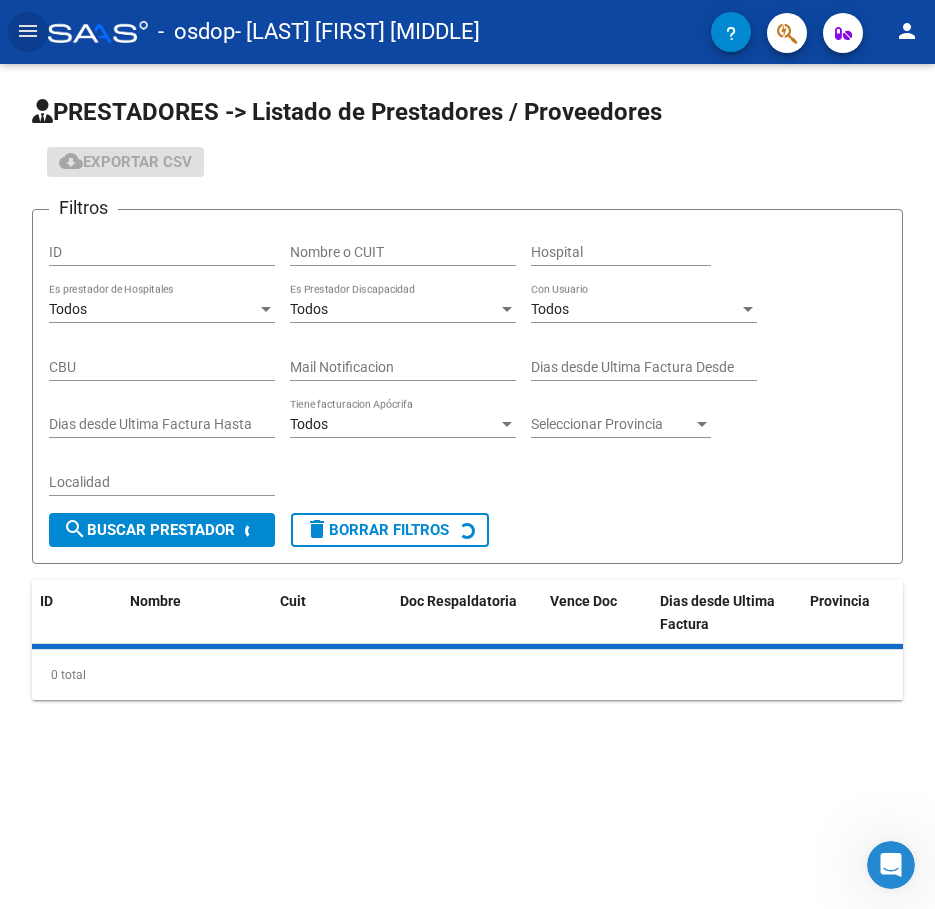 scroll, scrollTop: 0, scrollLeft: 0, axis: both 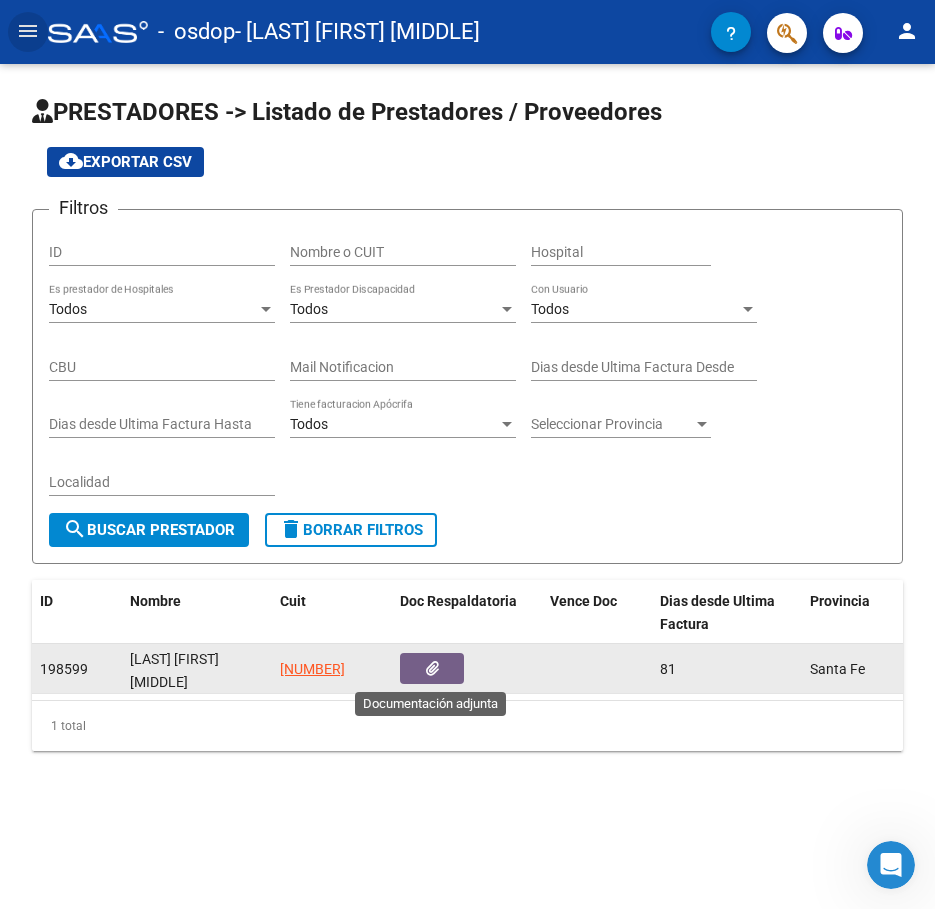 click 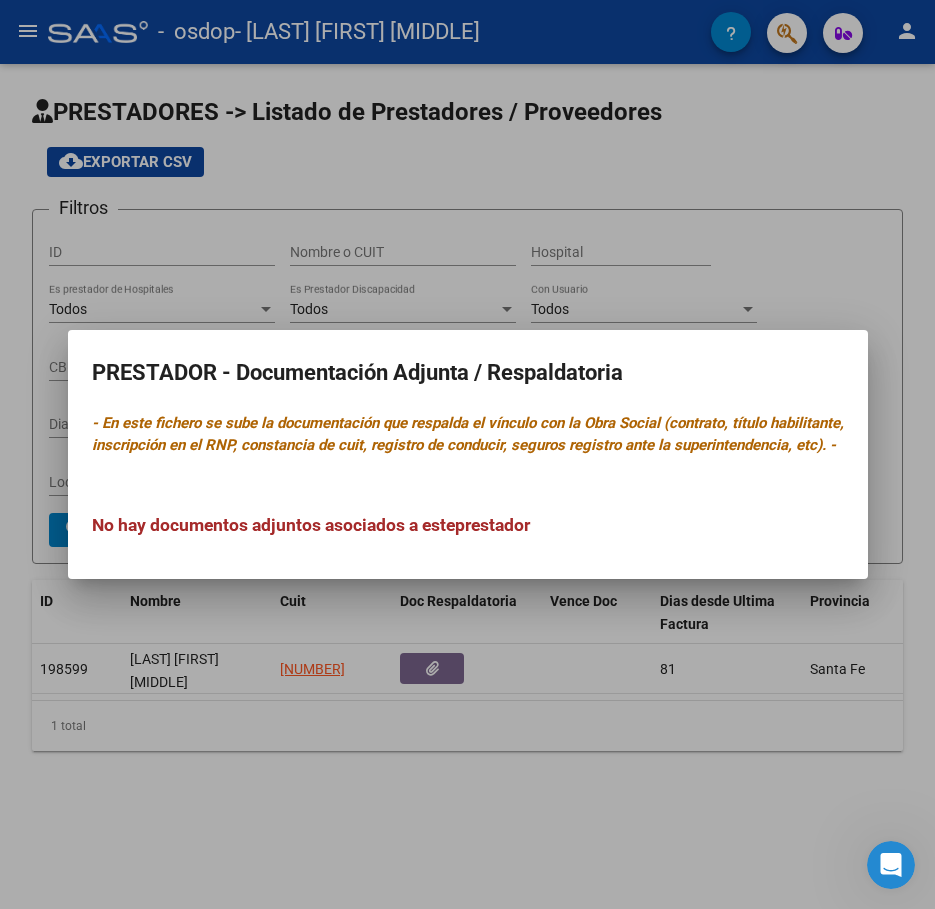 click at bounding box center [467, 454] 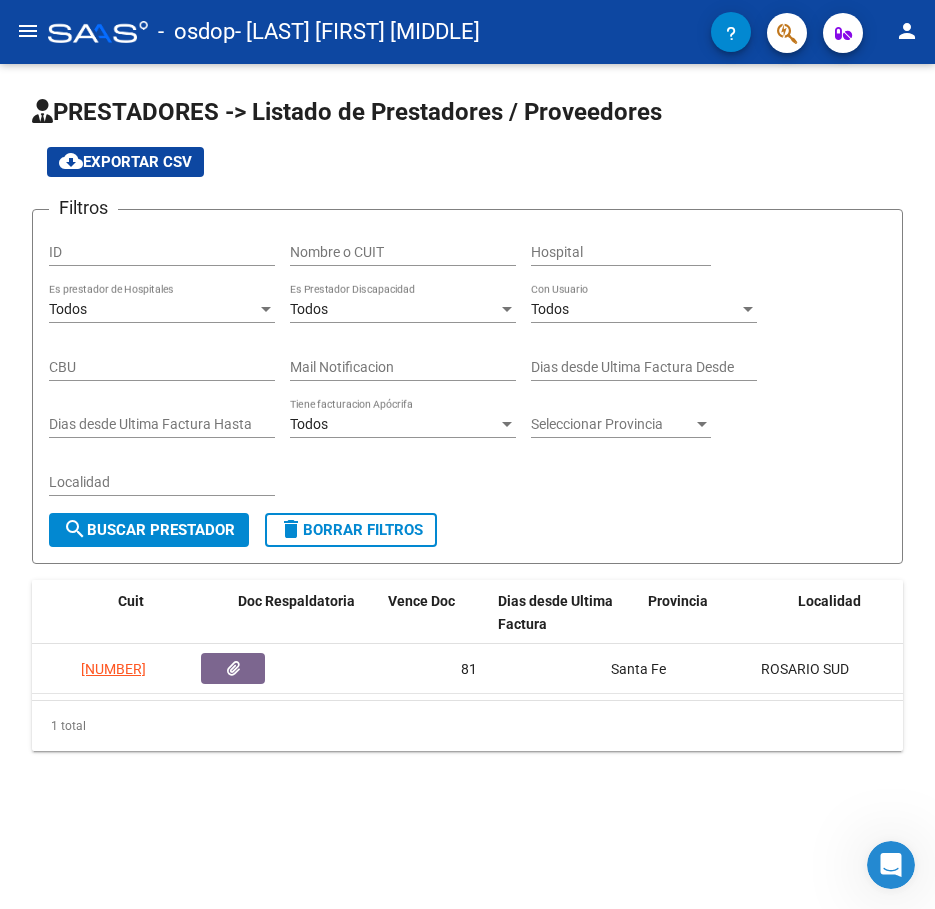 scroll, scrollTop: 0, scrollLeft: 0, axis: both 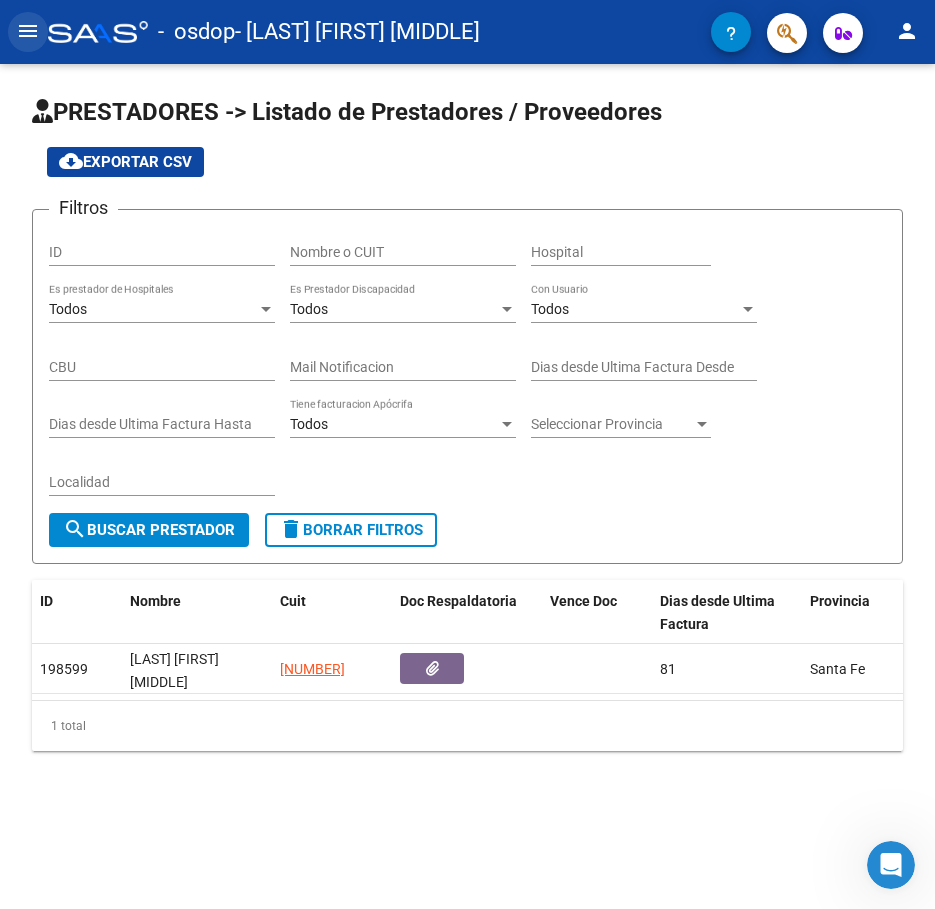 click on "menu" 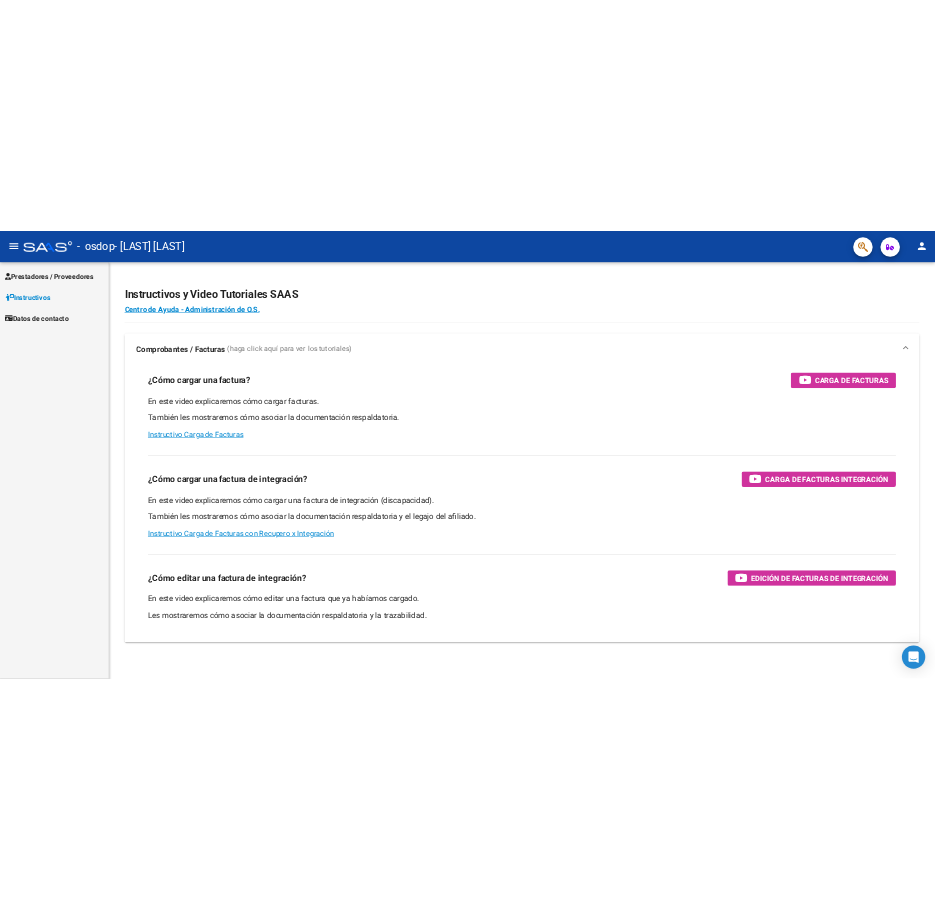 scroll, scrollTop: 0, scrollLeft: 0, axis: both 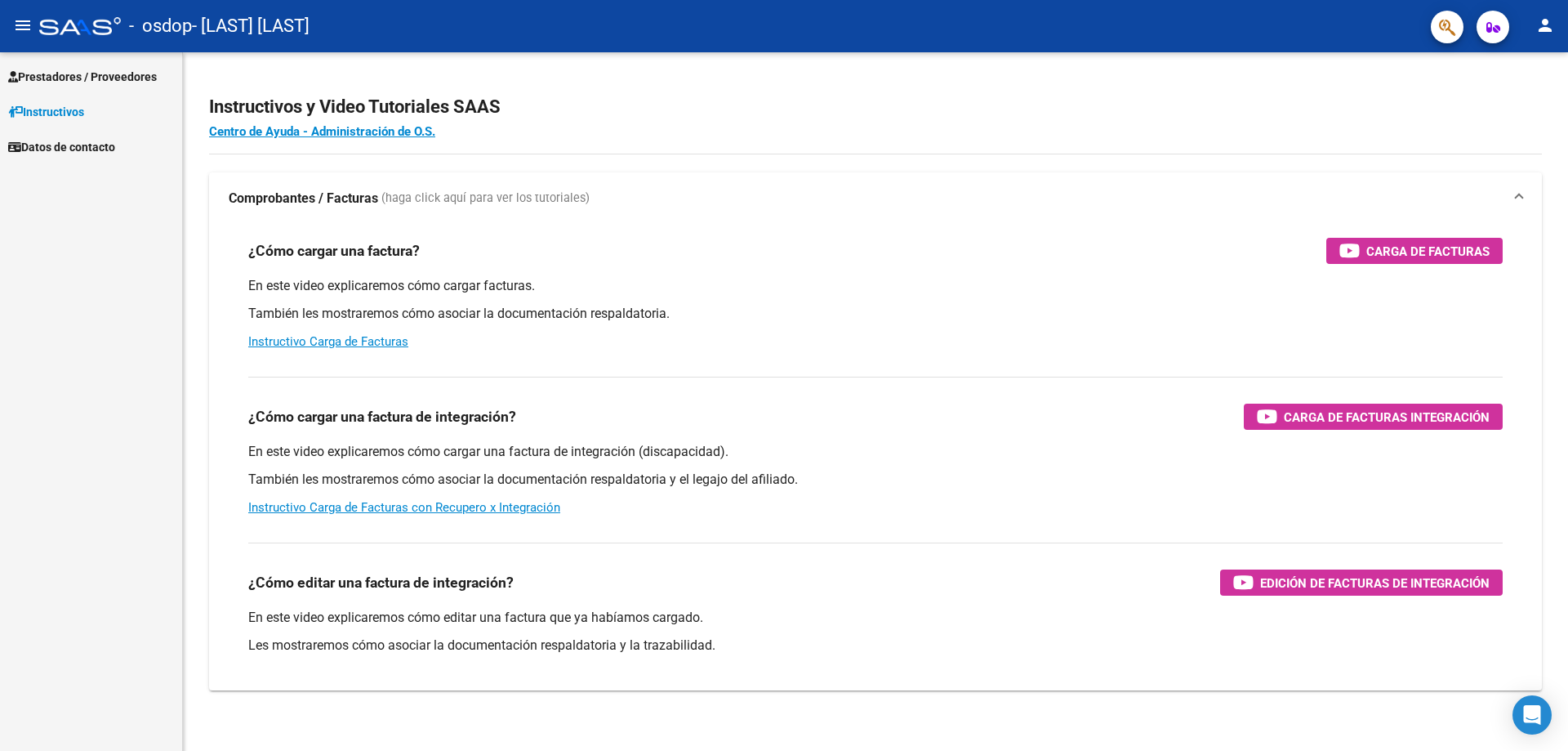 click on "menu" 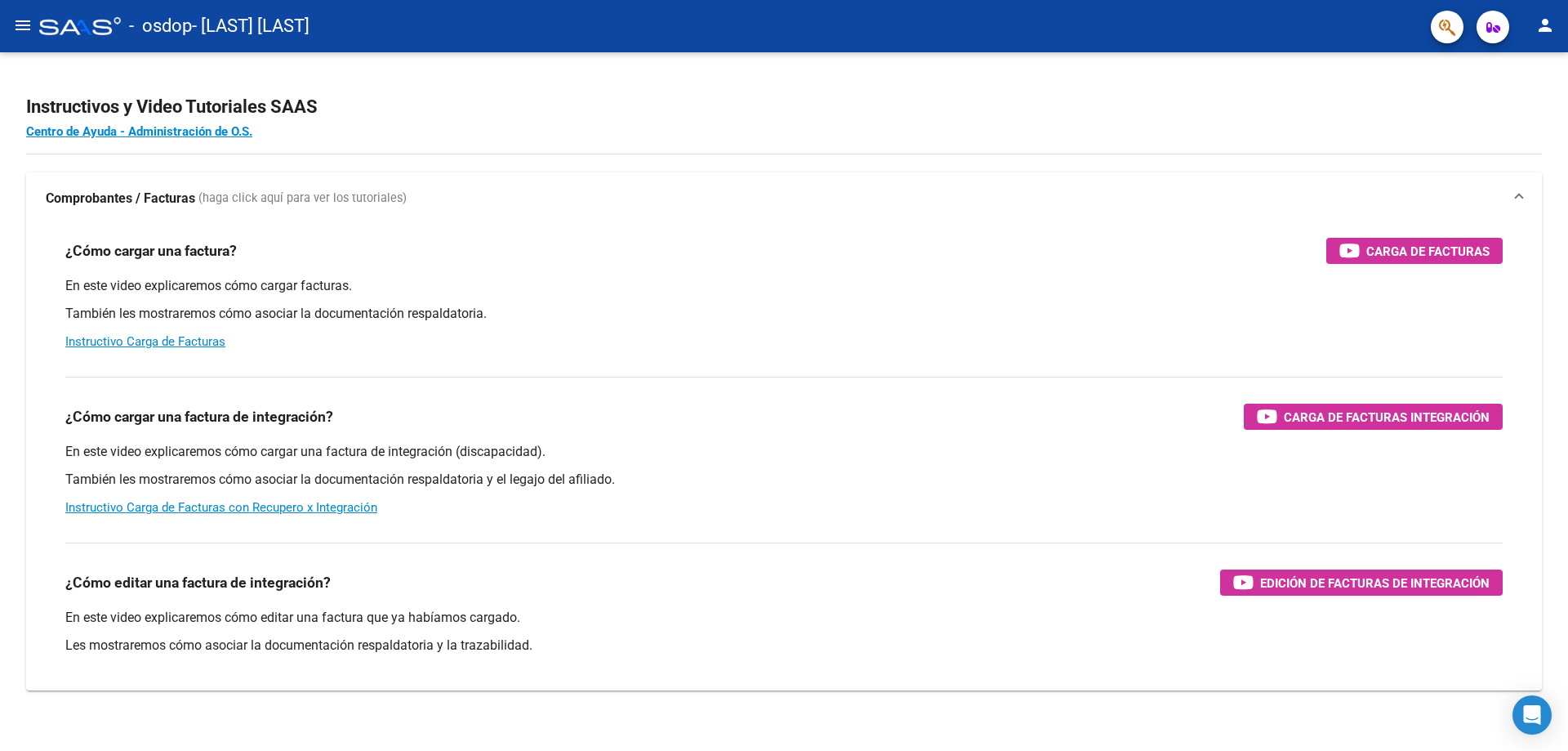 click on "menu" 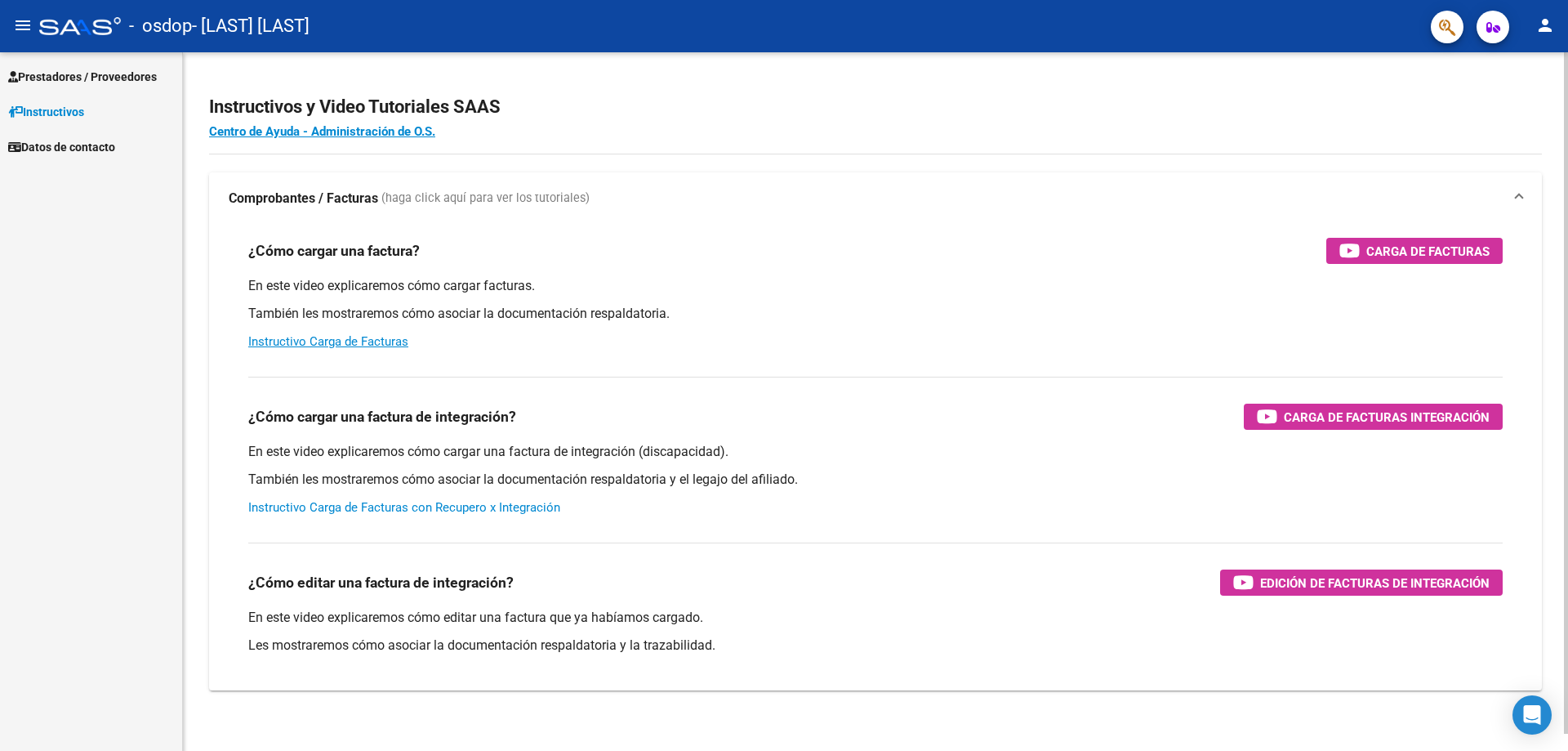 click on "Instructivo Carga de Facturas con Recupero x Integración" at bounding box center [404, 507] 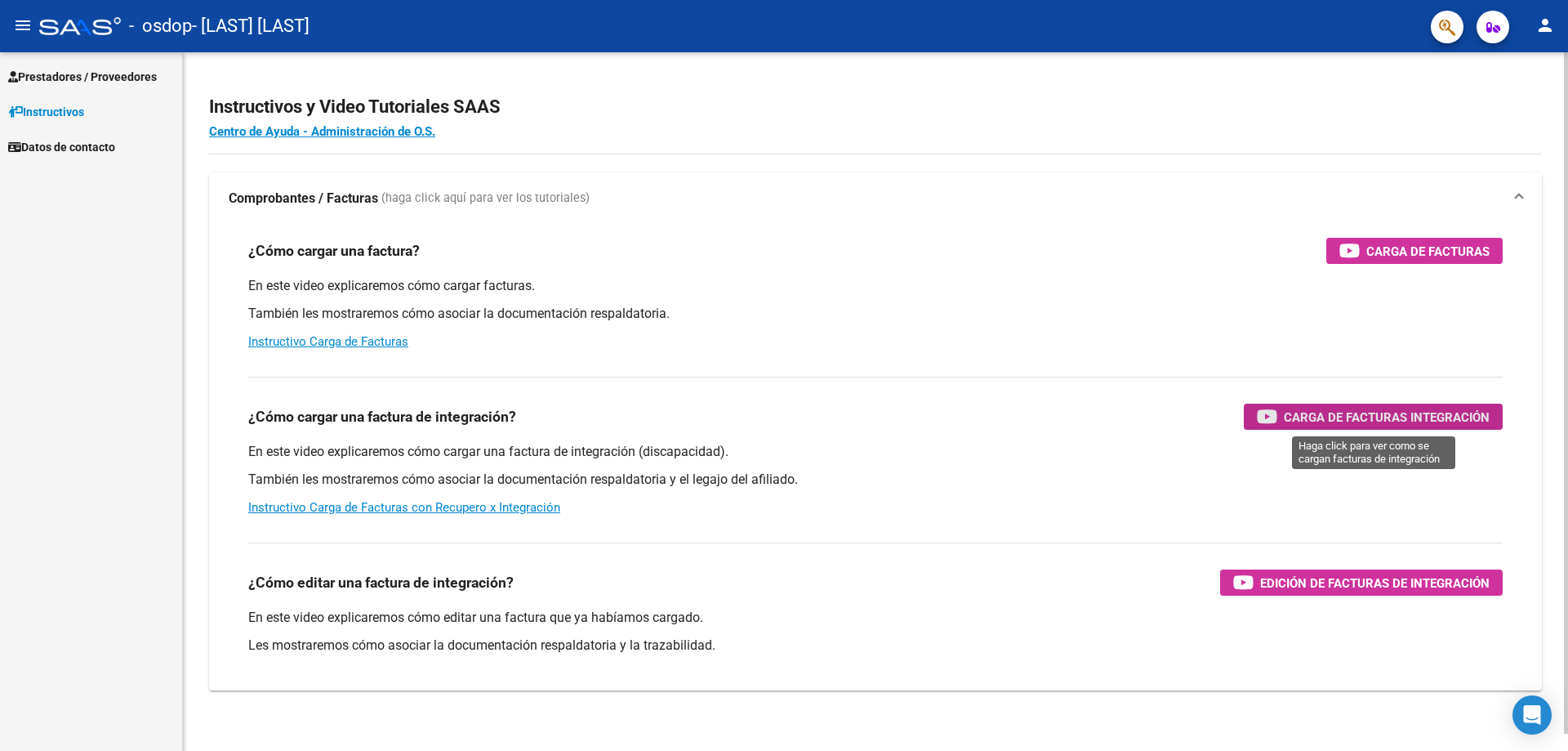 click on "Carga de Facturas Integración" at bounding box center (1387, 417) 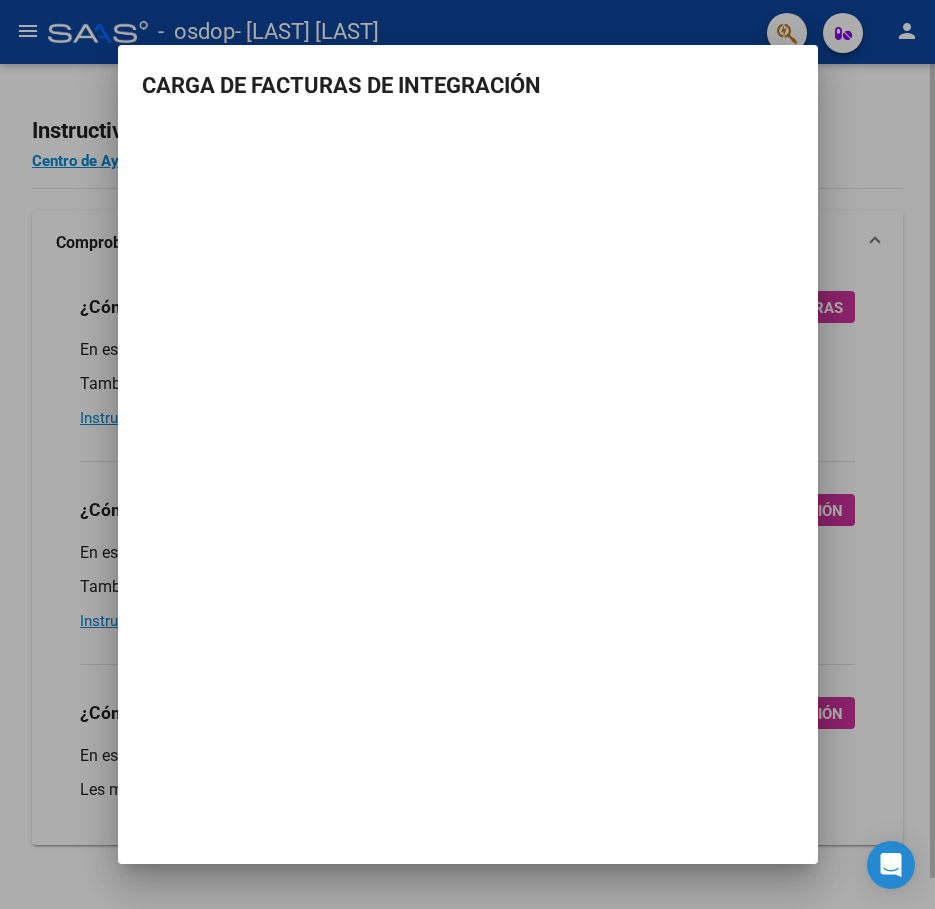 click at bounding box center [467, 454] 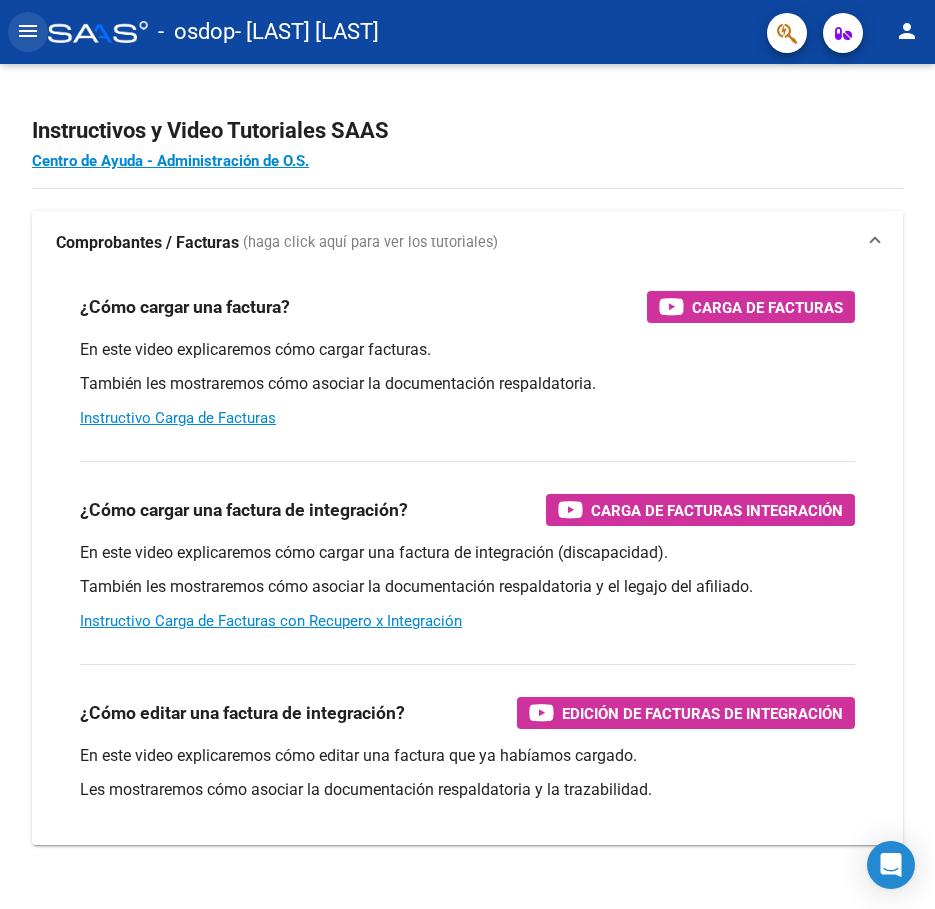 click on "menu" 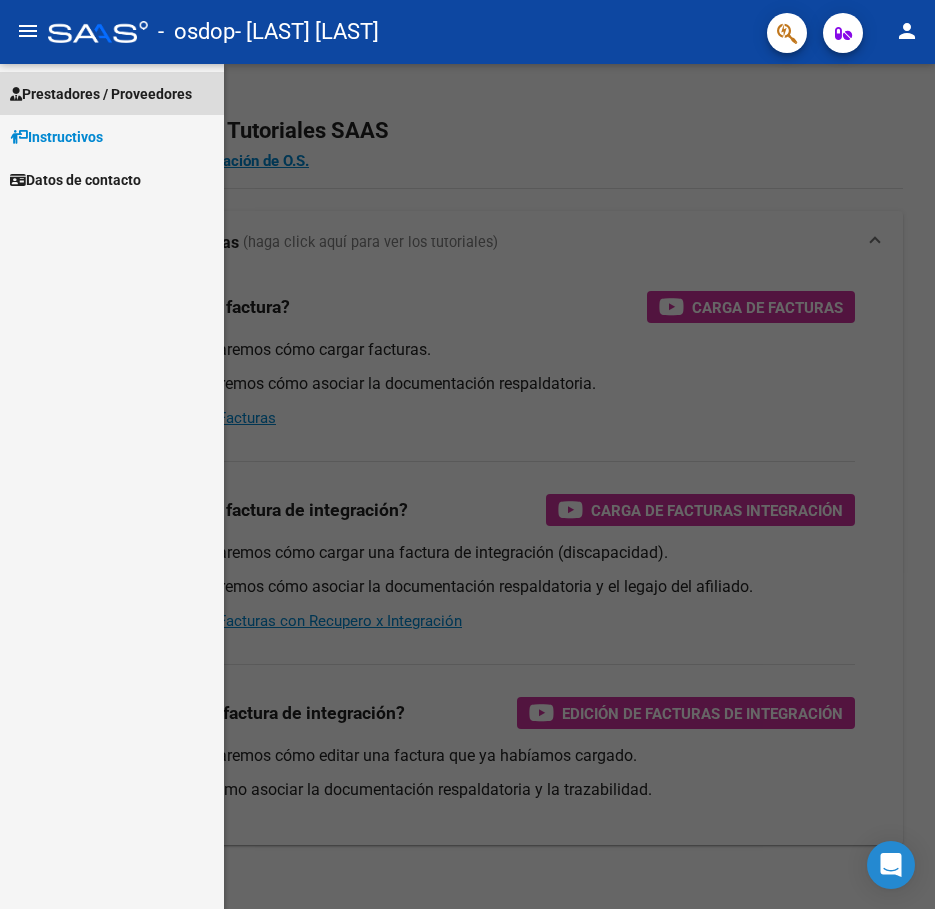 drag, startPoint x: 68, startPoint y: 87, endPoint x: 58, endPoint y: 92, distance: 11.18034 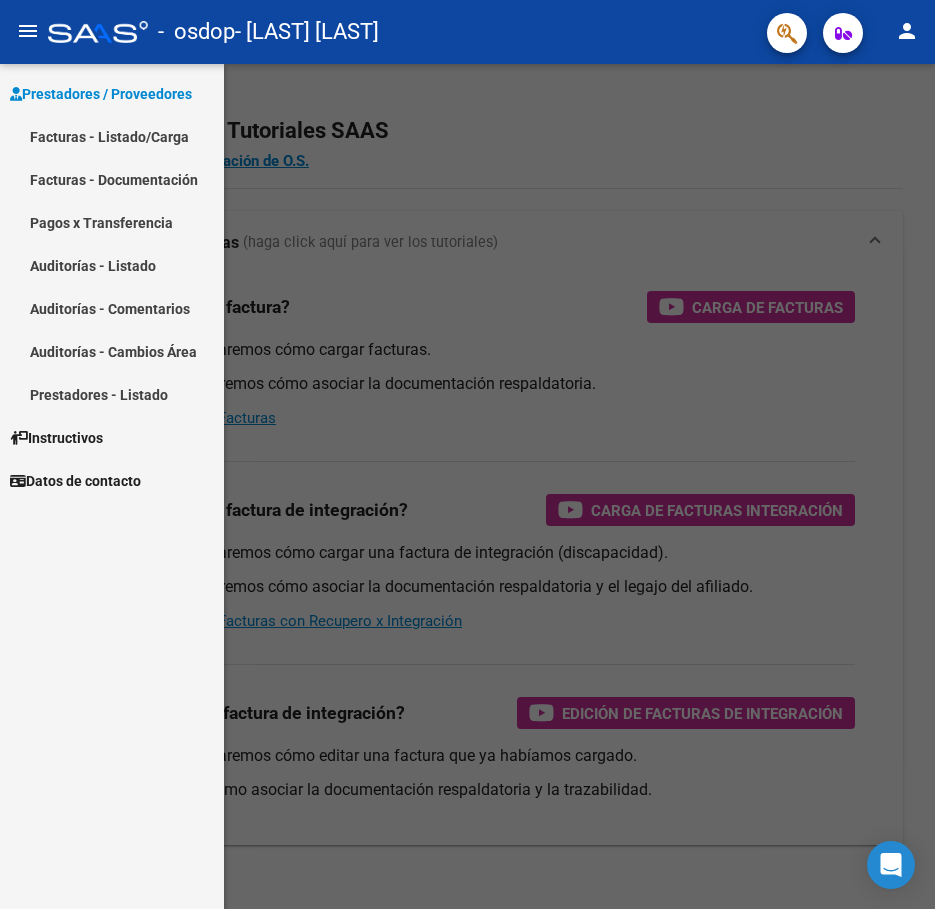 click on "Facturas - Listado/Carga" at bounding box center [112, 136] 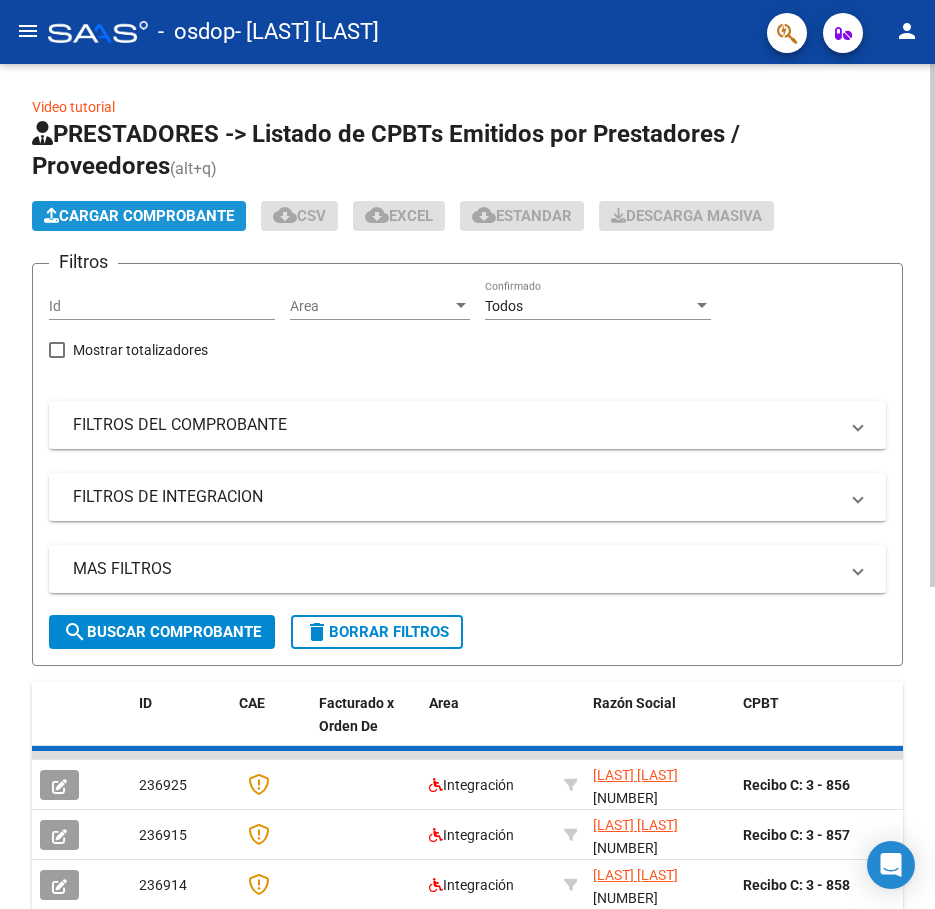 click on "Cargar Comprobante" 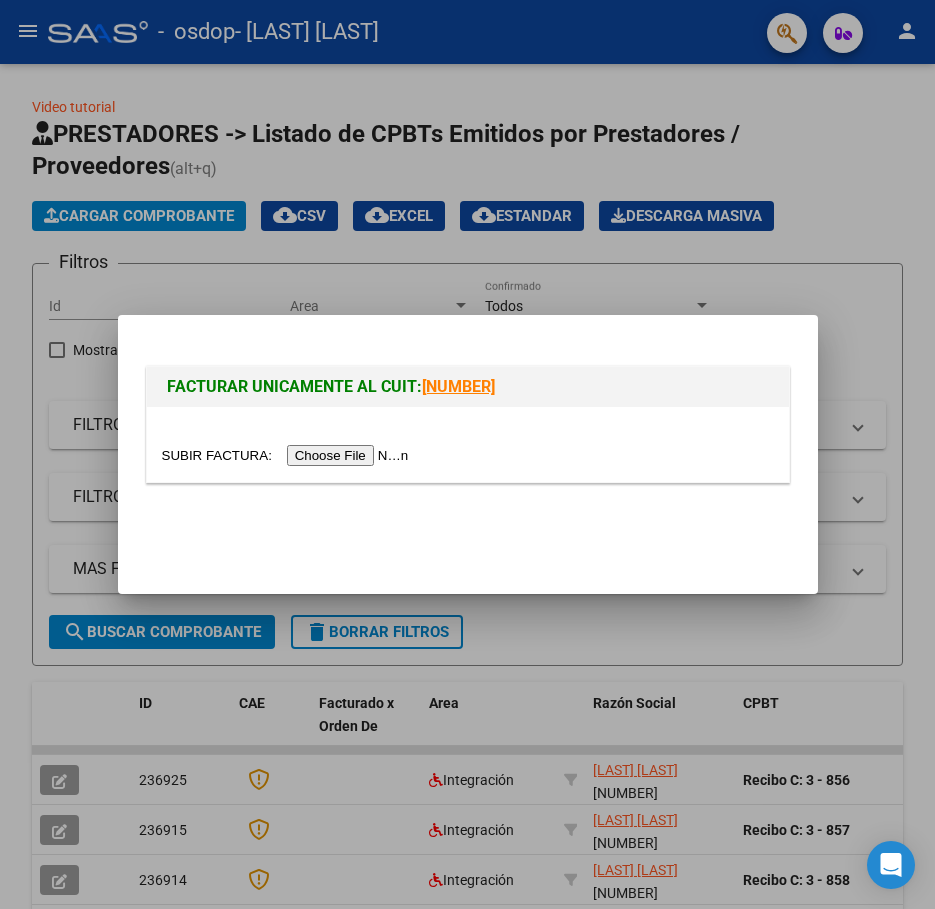 click at bounding box center (288, 455) 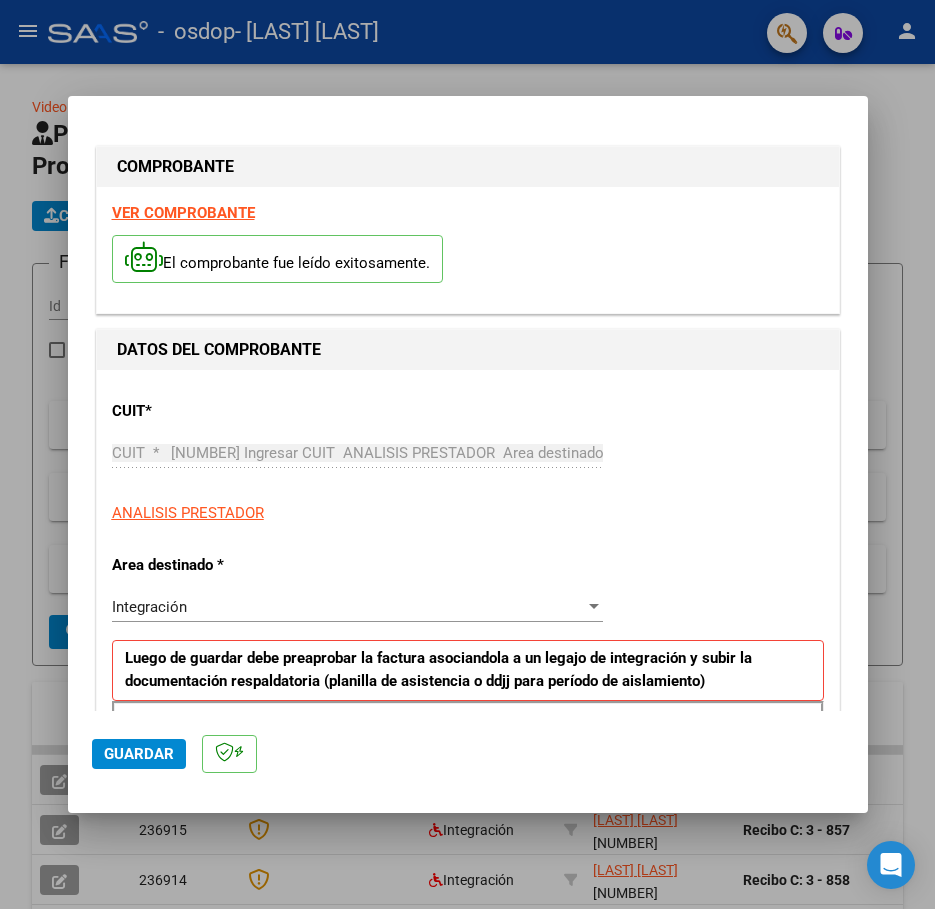 click on "Area destinado *" at bounding box center (219, 565) 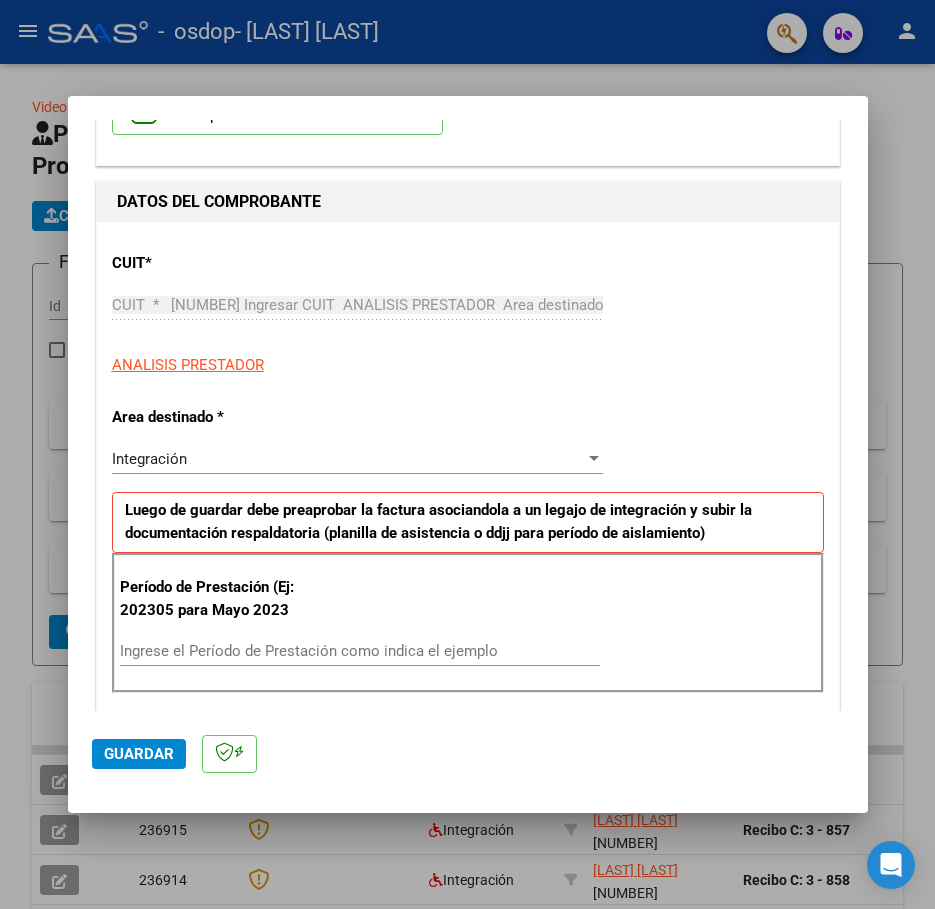 scroll, scrollTop: 200, scrollLeft: 0, axis: vertical 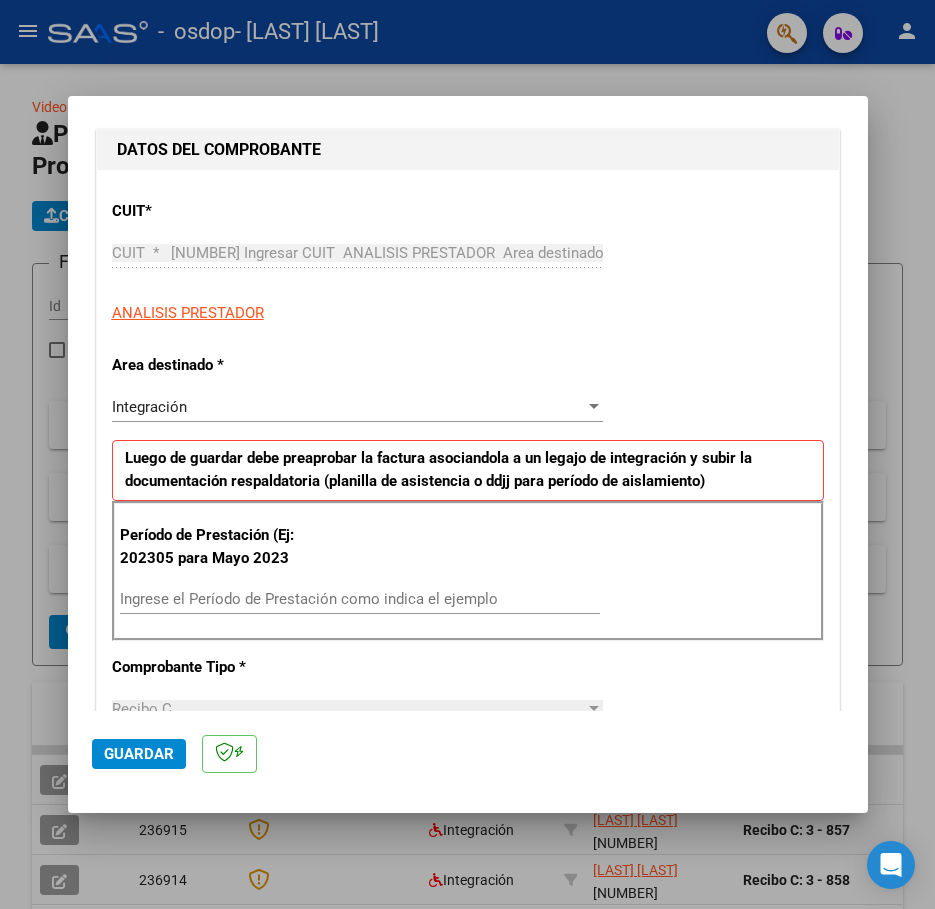 click at bounding box center [594, 406] 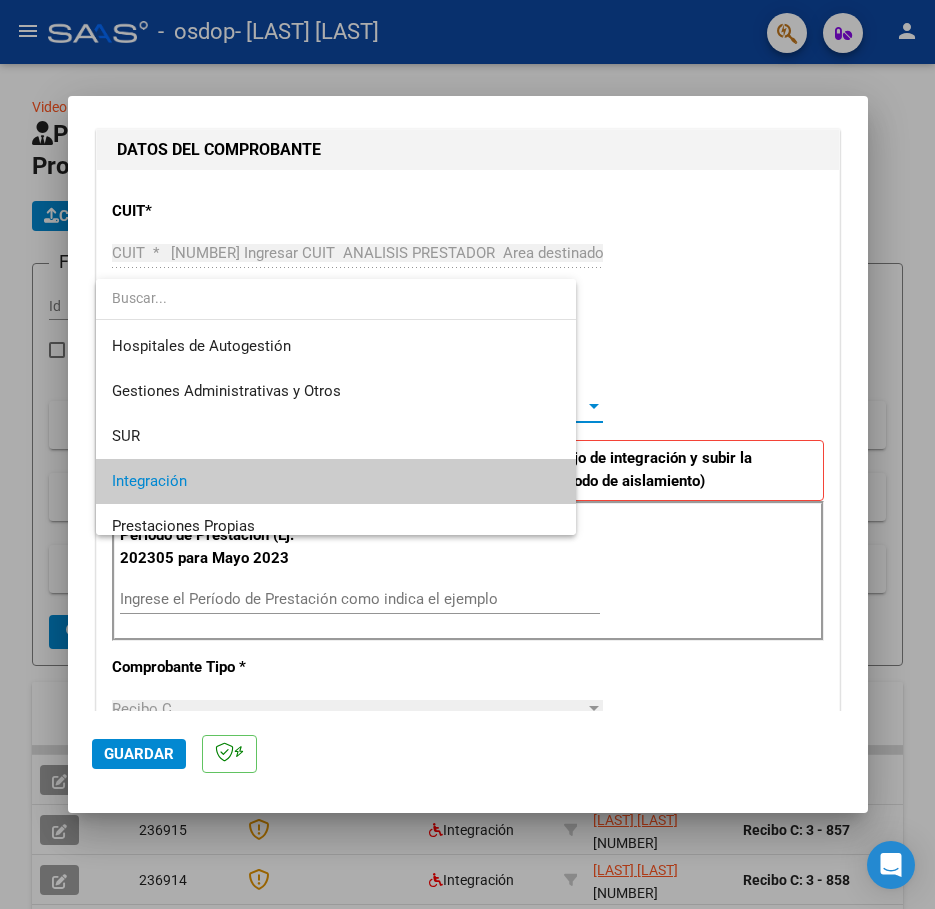 scroll, scrollTop: 75, scrollLeft: 0, axis: vertical 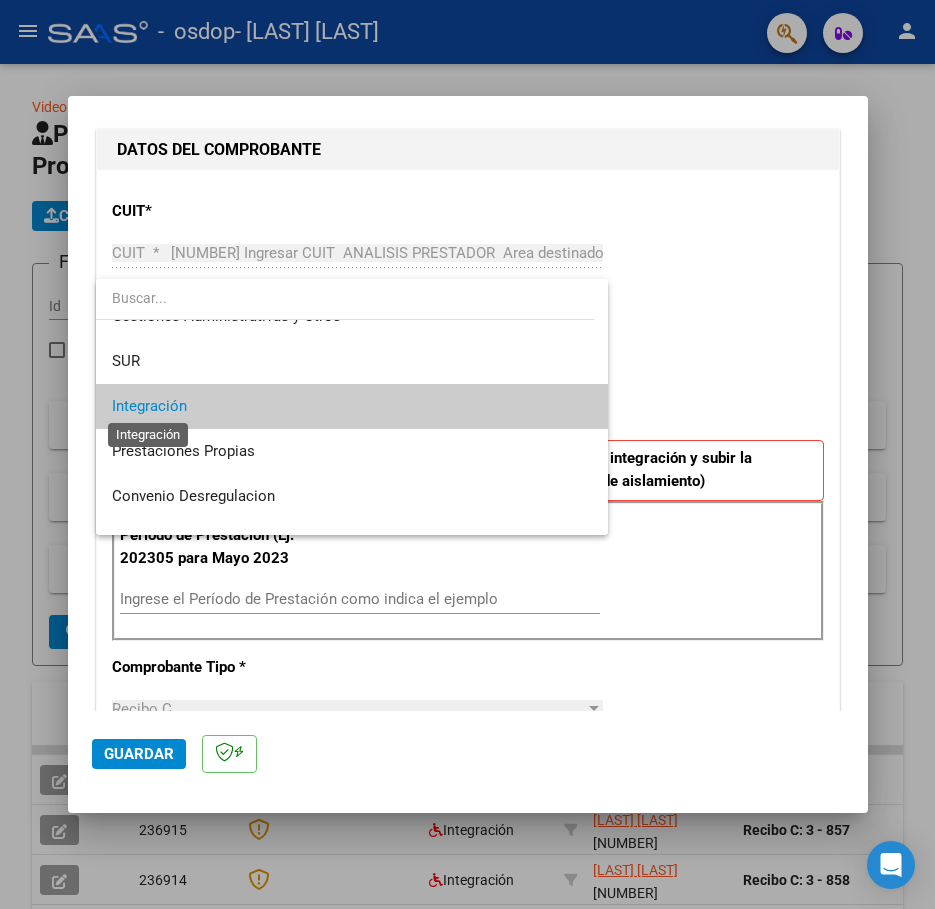 click on "Integración" at bounding box center (149, 406) 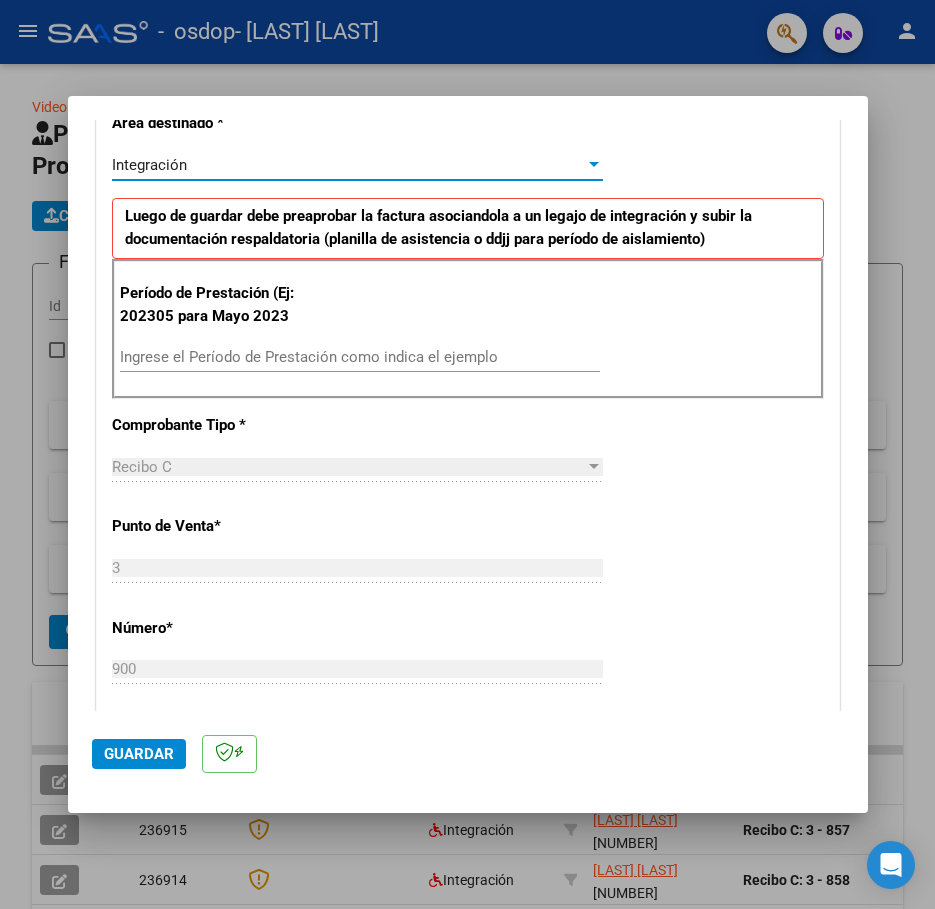 scroll, scrollTop: 500, scrollLeft: 0, axis: vertical 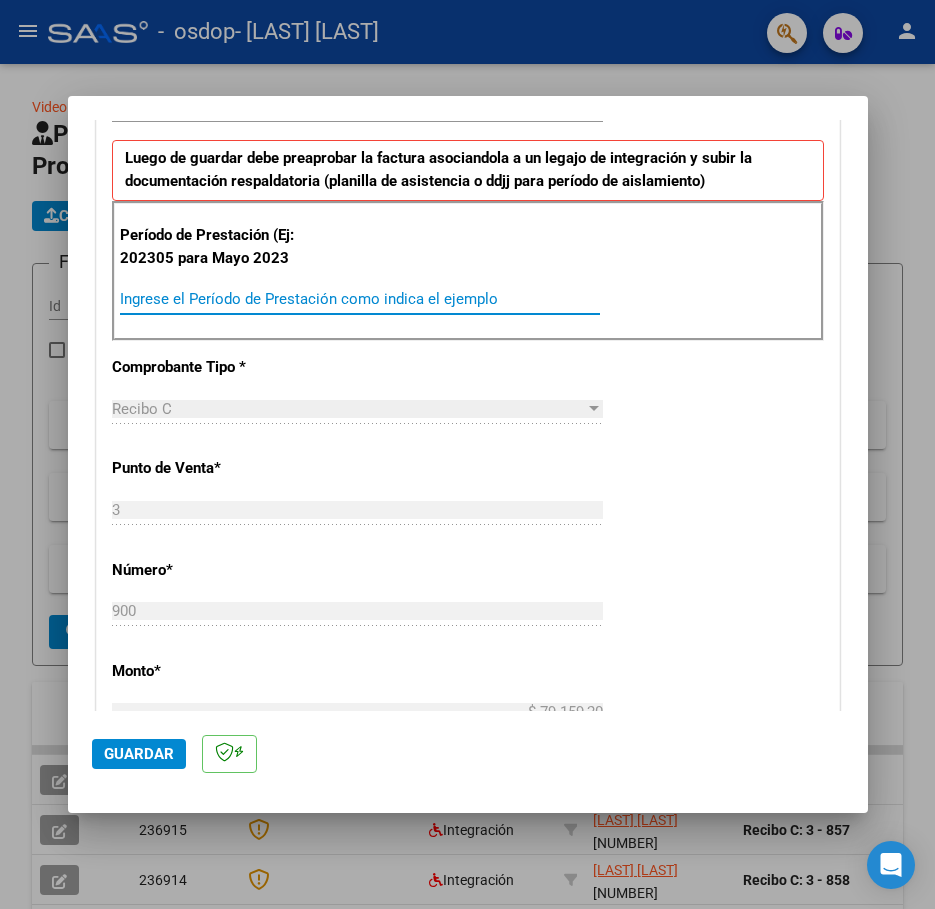 click on "Ingrese el Período de Prestación como indica el ejemplo" at bounding box center [360, 299] 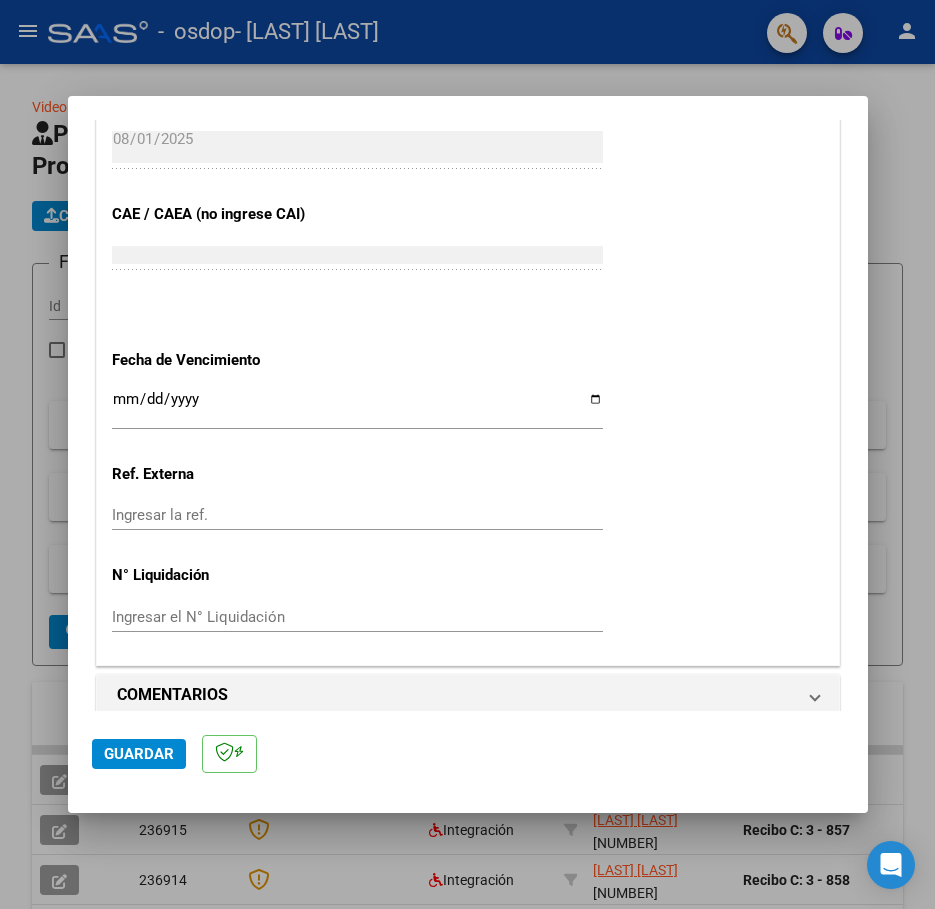 scroll, scrollTop: 1192, scrollLeft: 0, axis: vertical 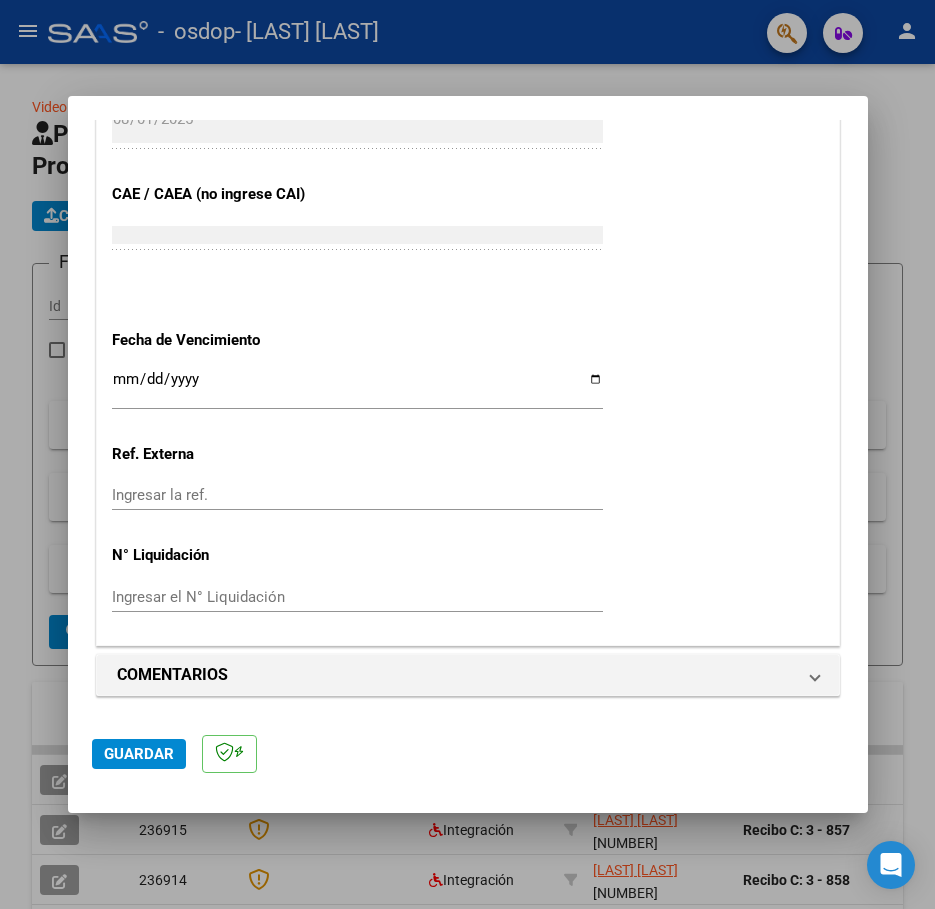type on "202507" 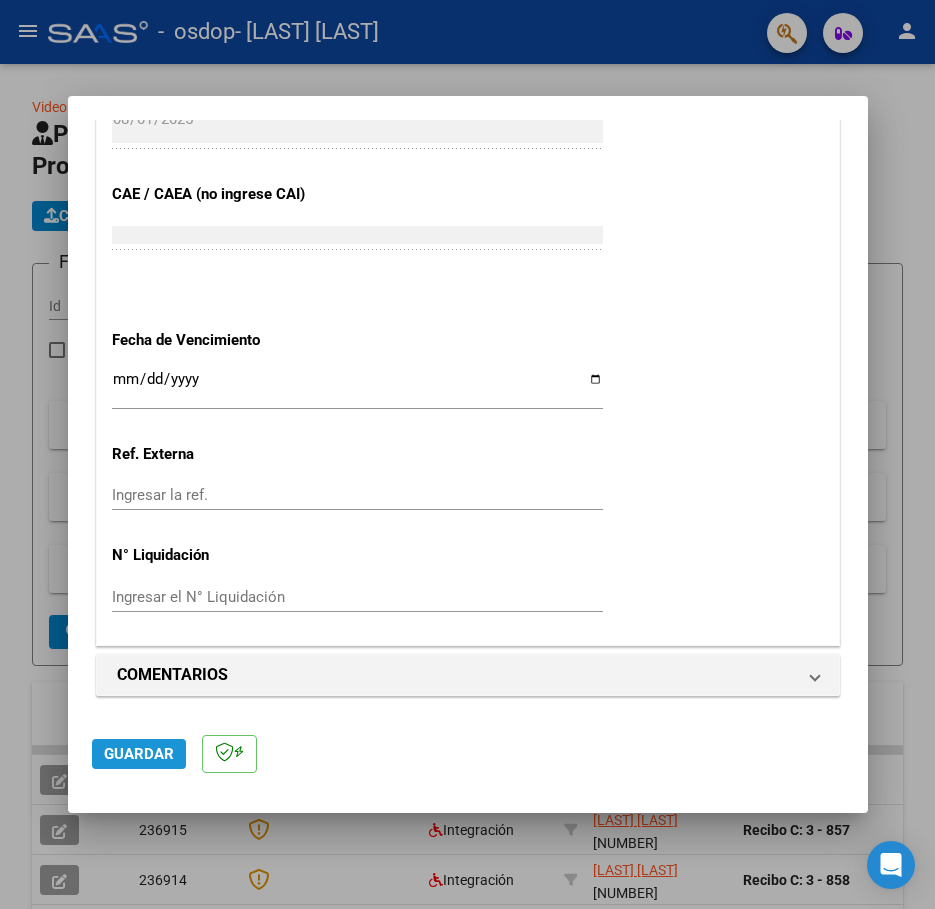click on "Guardar" 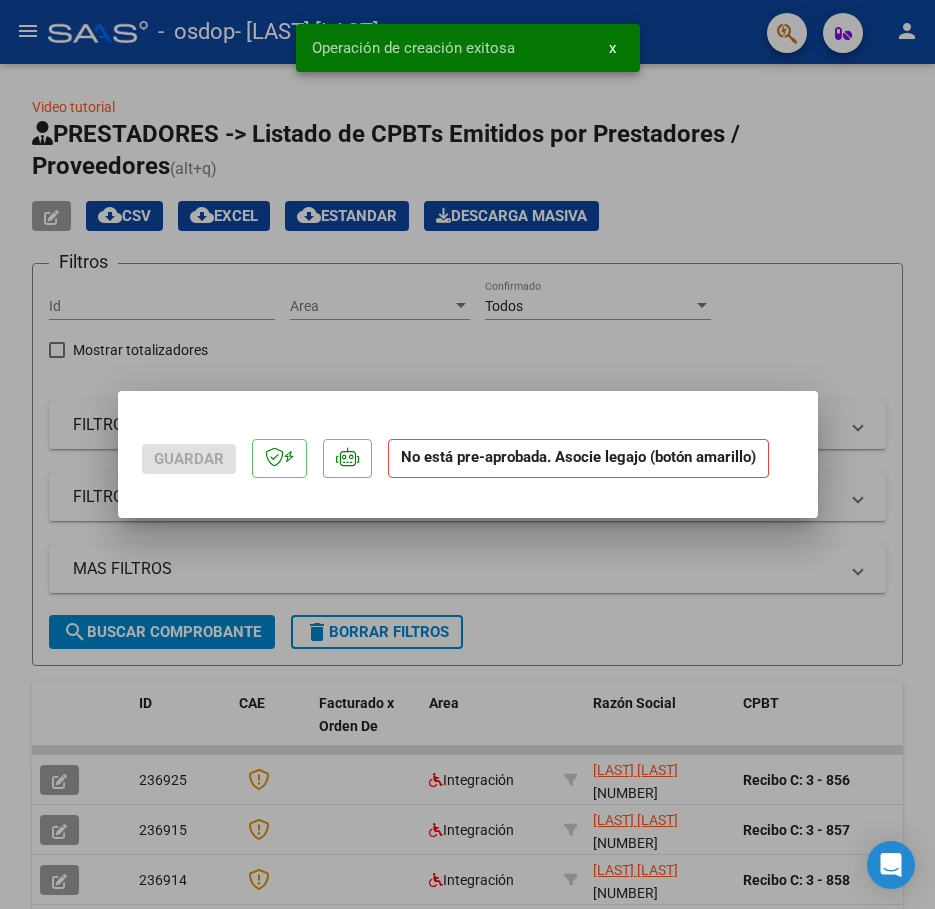 scroll, scrollTop: 0, scrollLeft: 0, axis: both 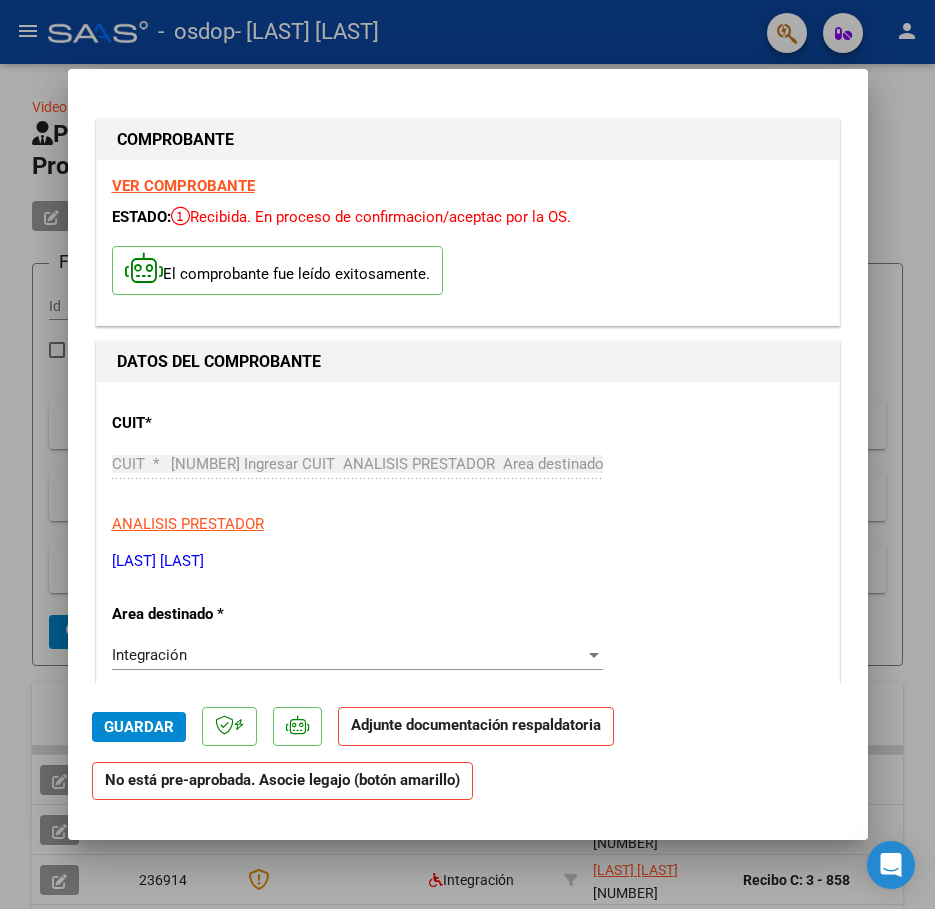 click on "No está pre-aprobada. Asocie legajo (botón amarillo)" 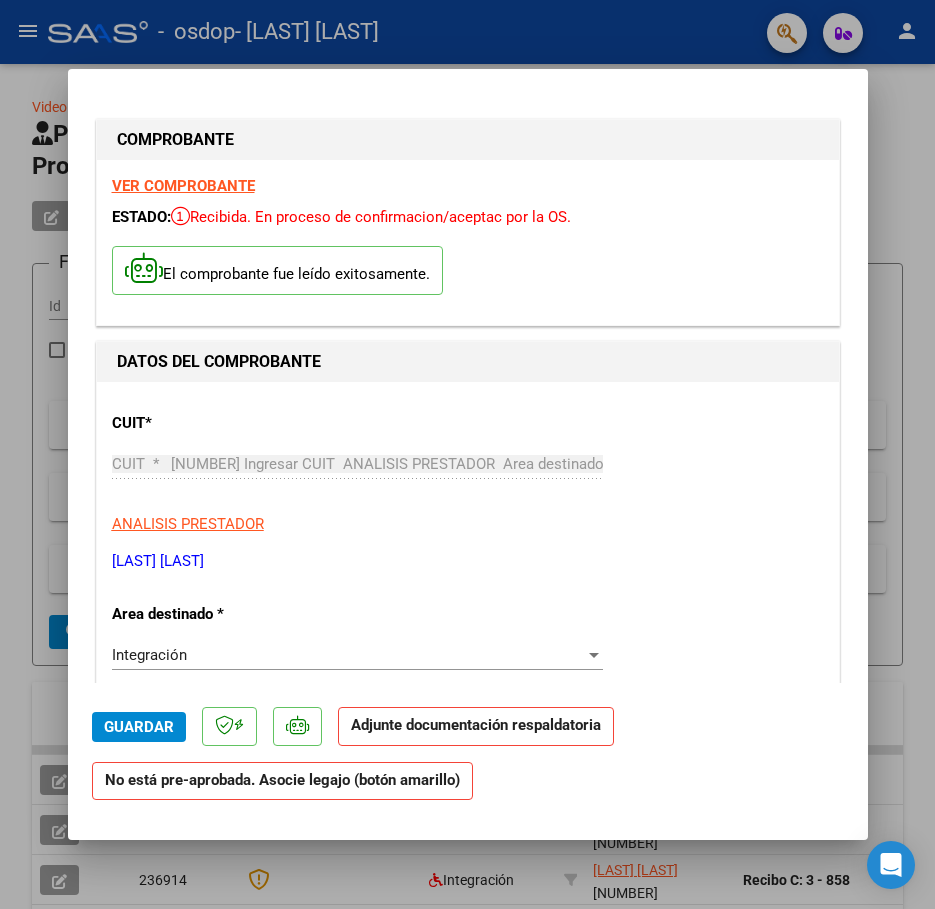 click on "Adjunte documentación respaldatoria" 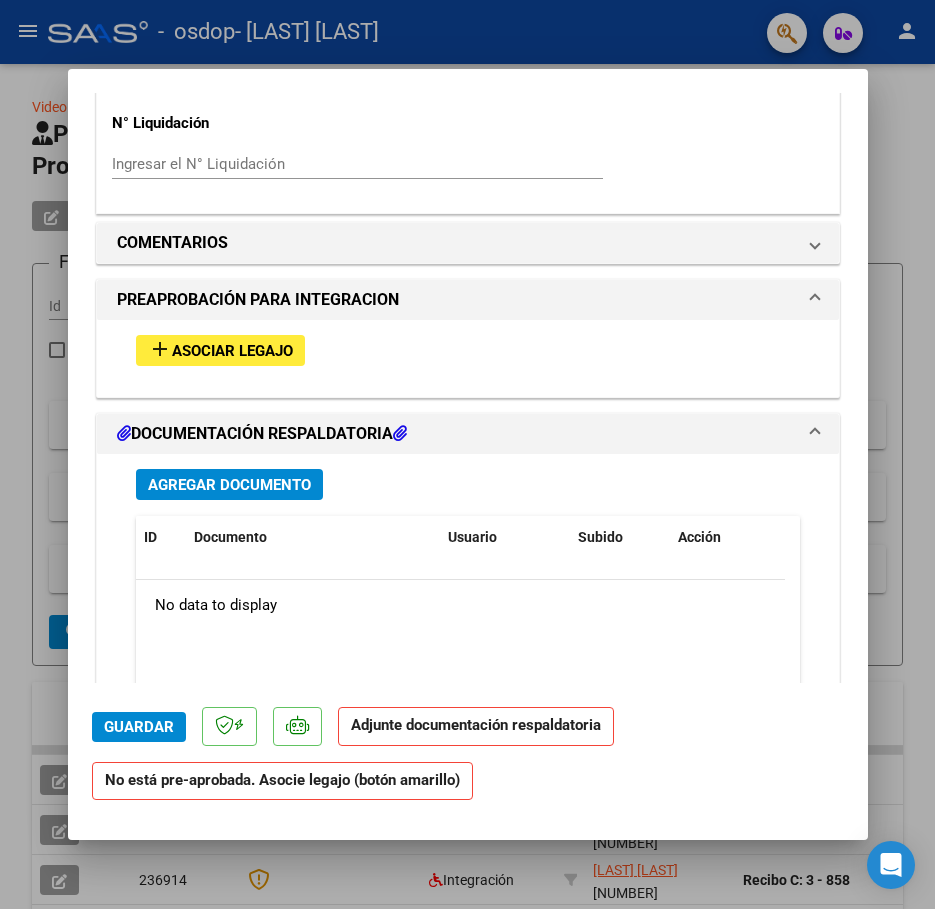 scroll, scrollTop: 1640, scrollLeft: 0, axis: vertical 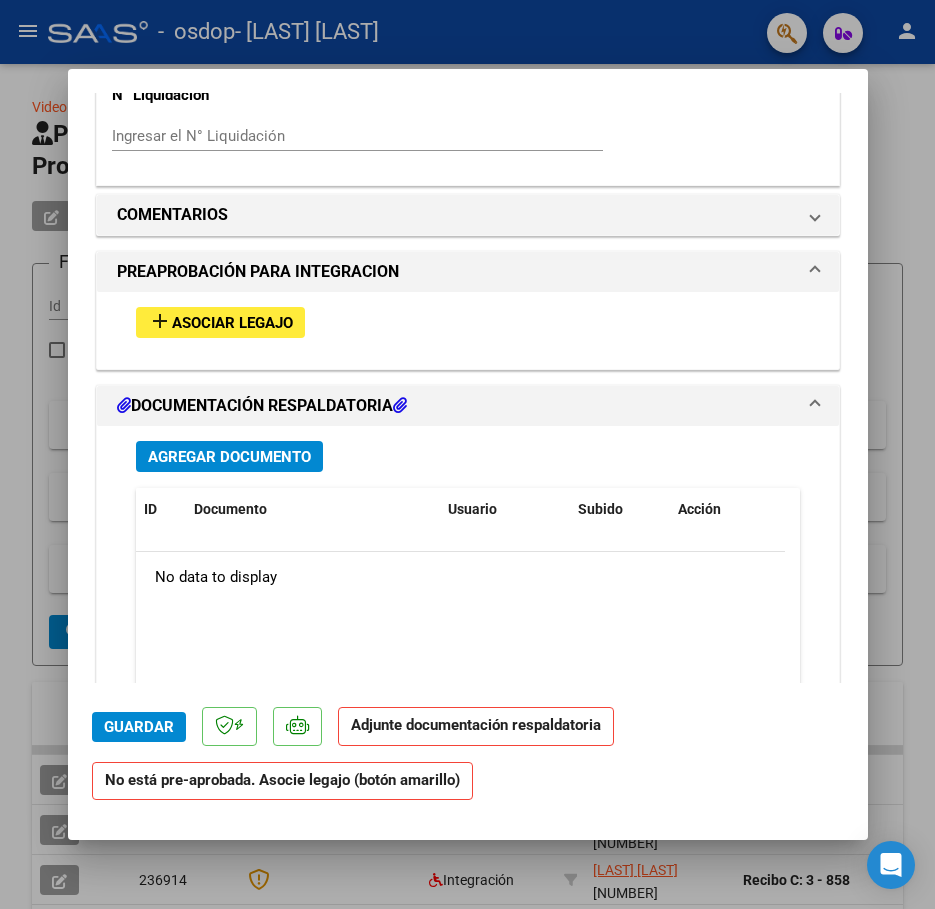 click on "Asociar Legajo" at bounding box center (232, 323) 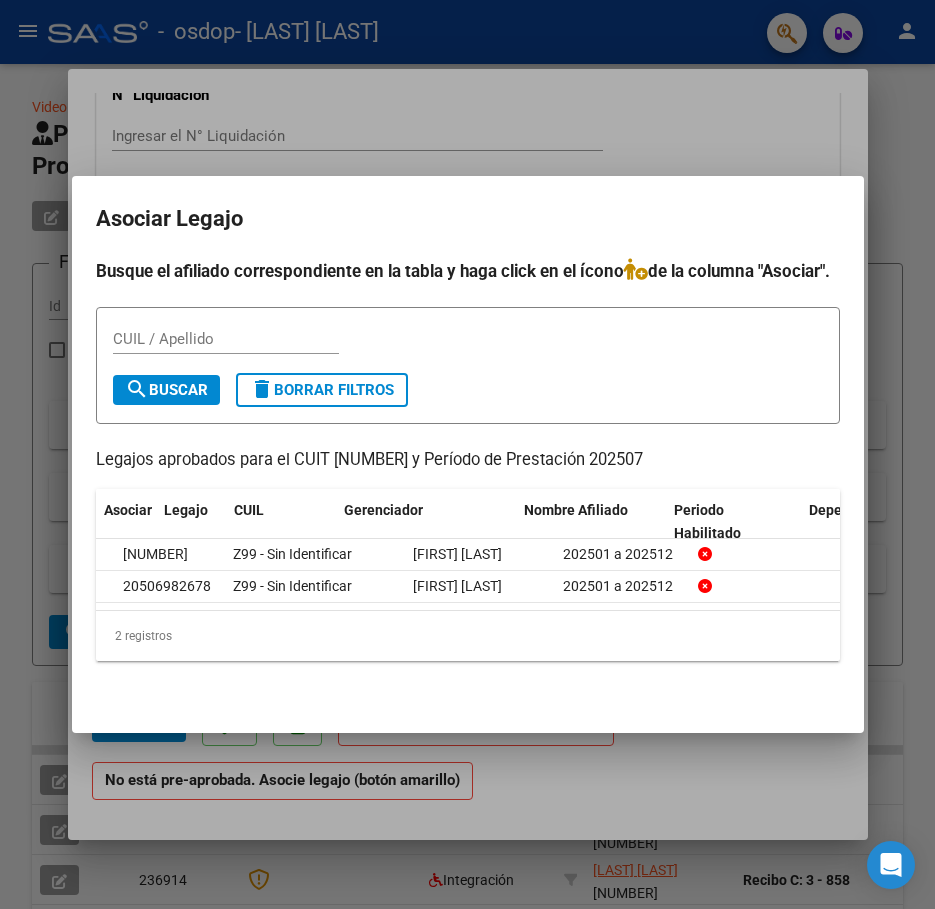 scroll, scrollTop: 0, scrollLeft: 0, axis: both 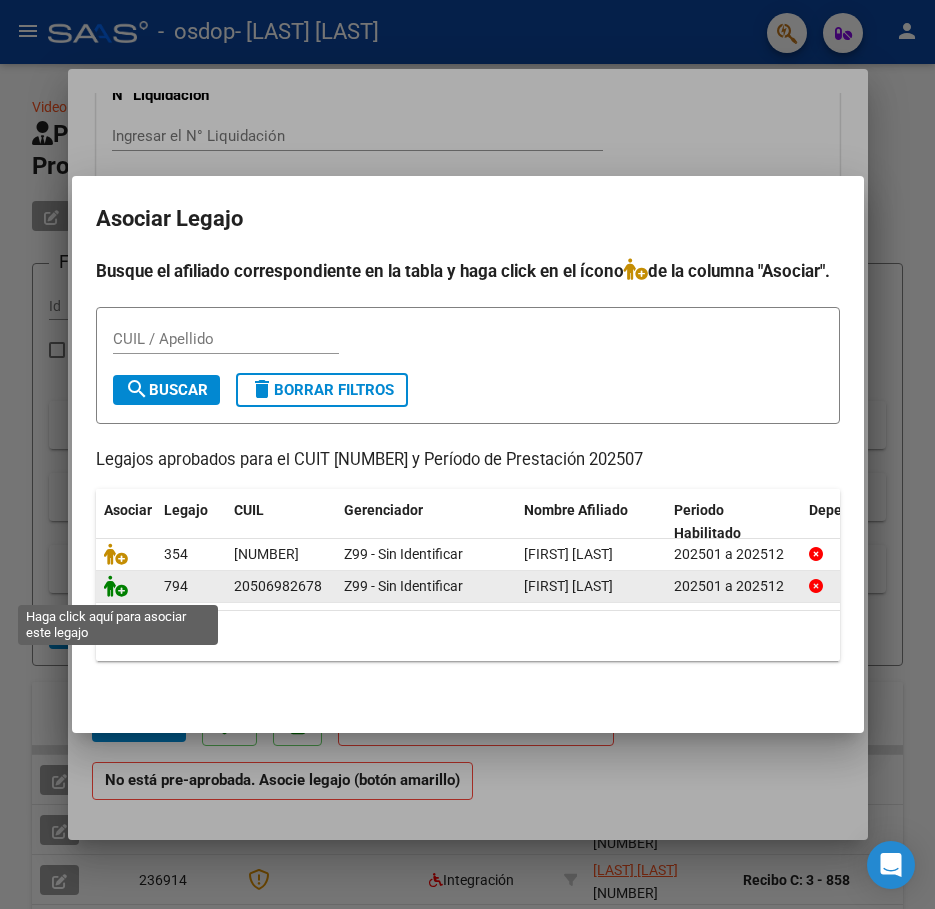 click 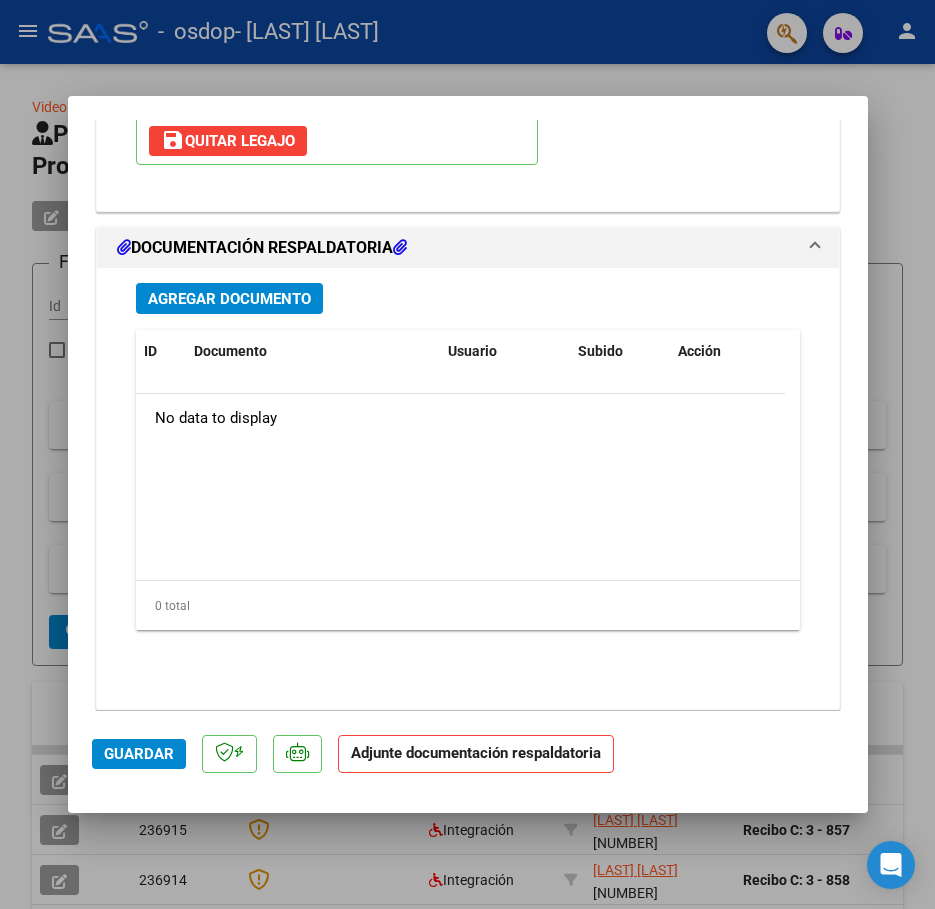 scroll, scrollTop: 2151, scrollLeft: 0, axis: vertical 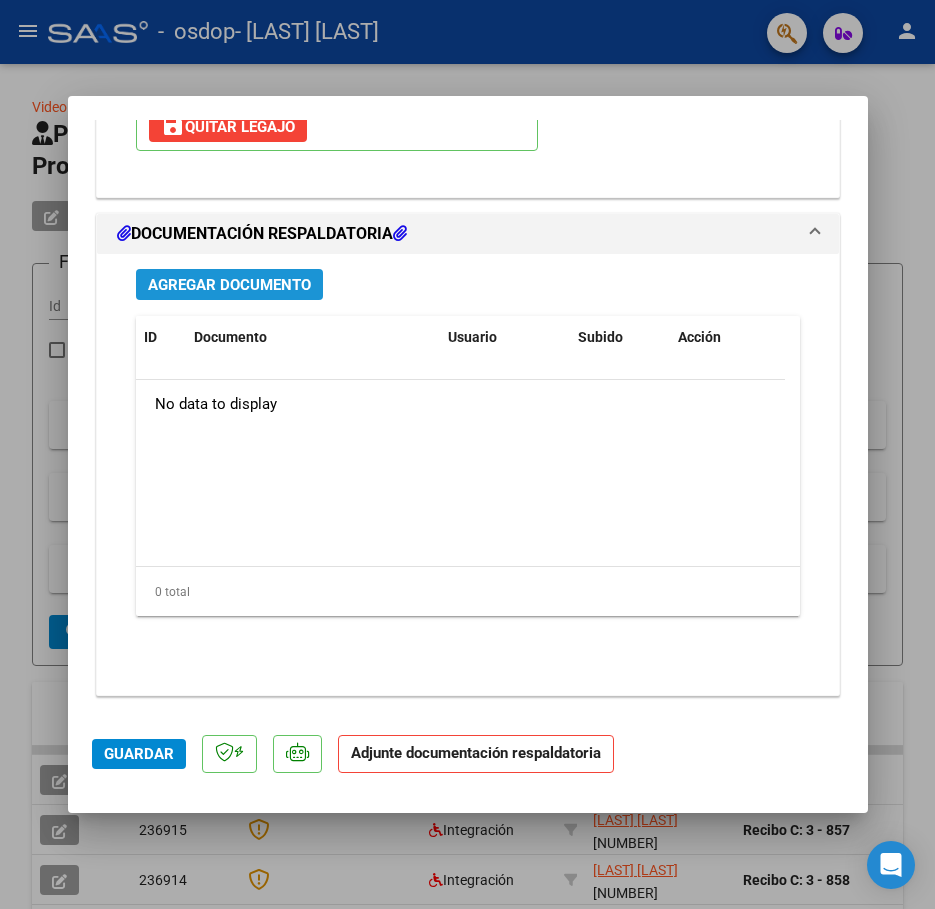 click on "Agregar Documento" at bounding box center (229, 285) 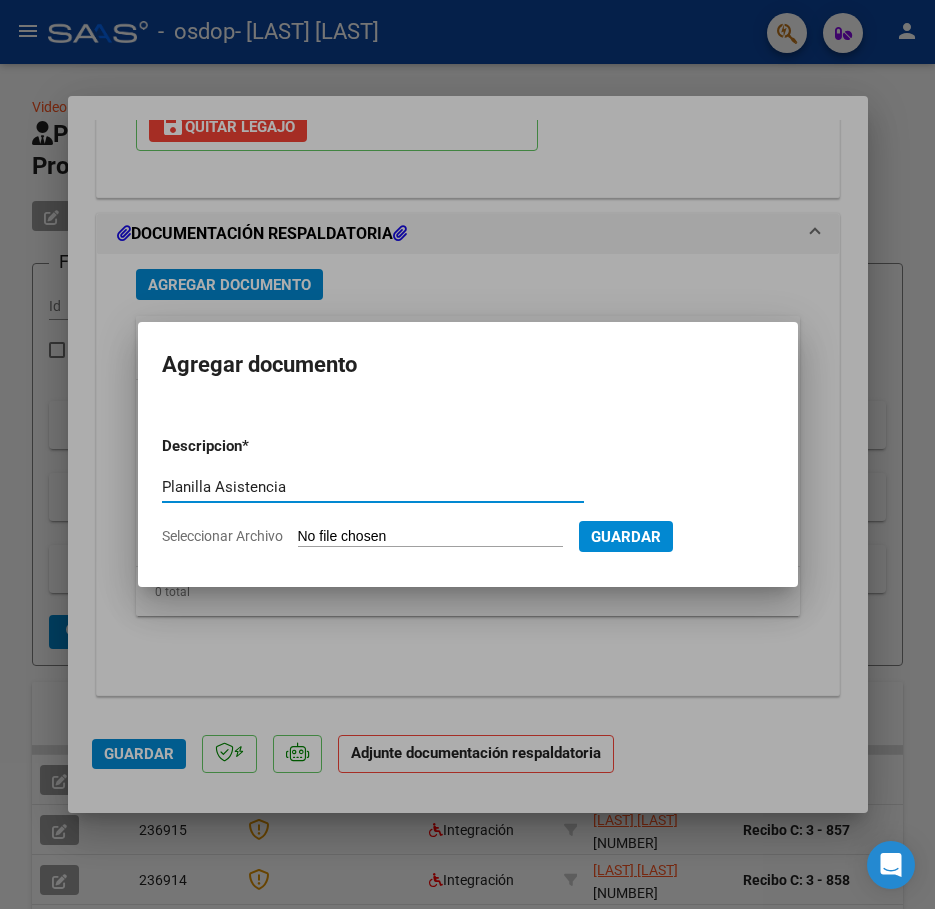 type on "Planilla Asistencia" 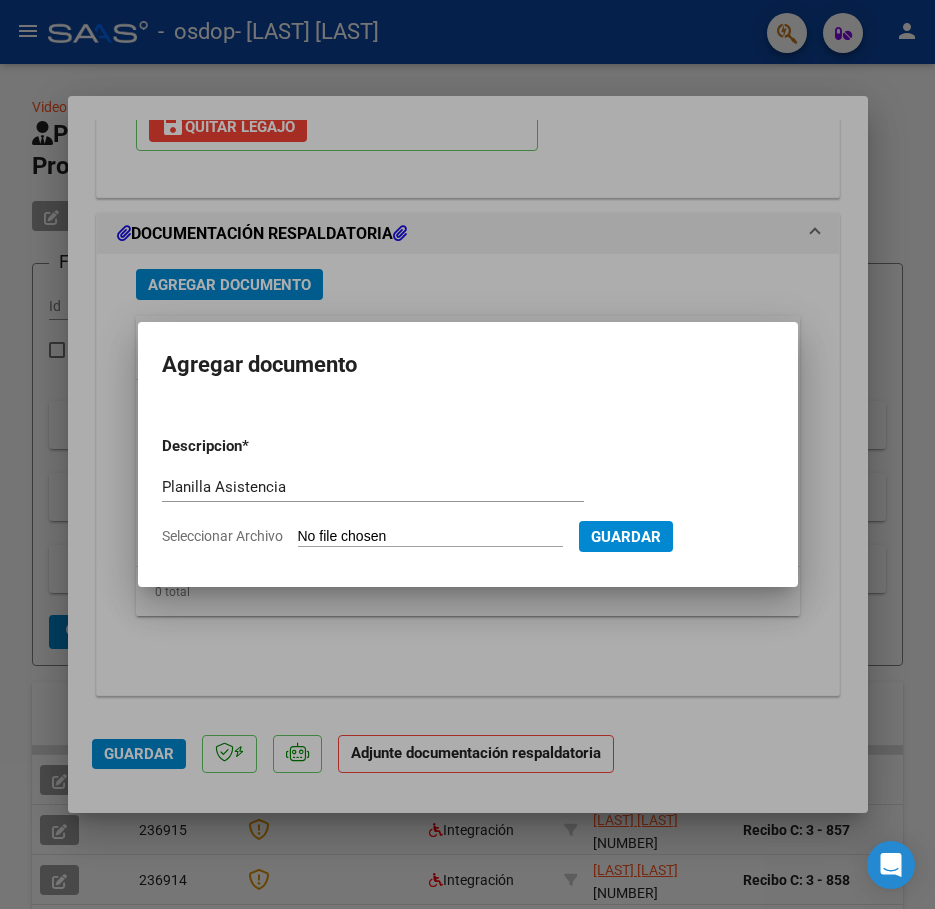 type on "C:\fakepath\Asist MG Kerekes Pluis - julio 2025.pdf" 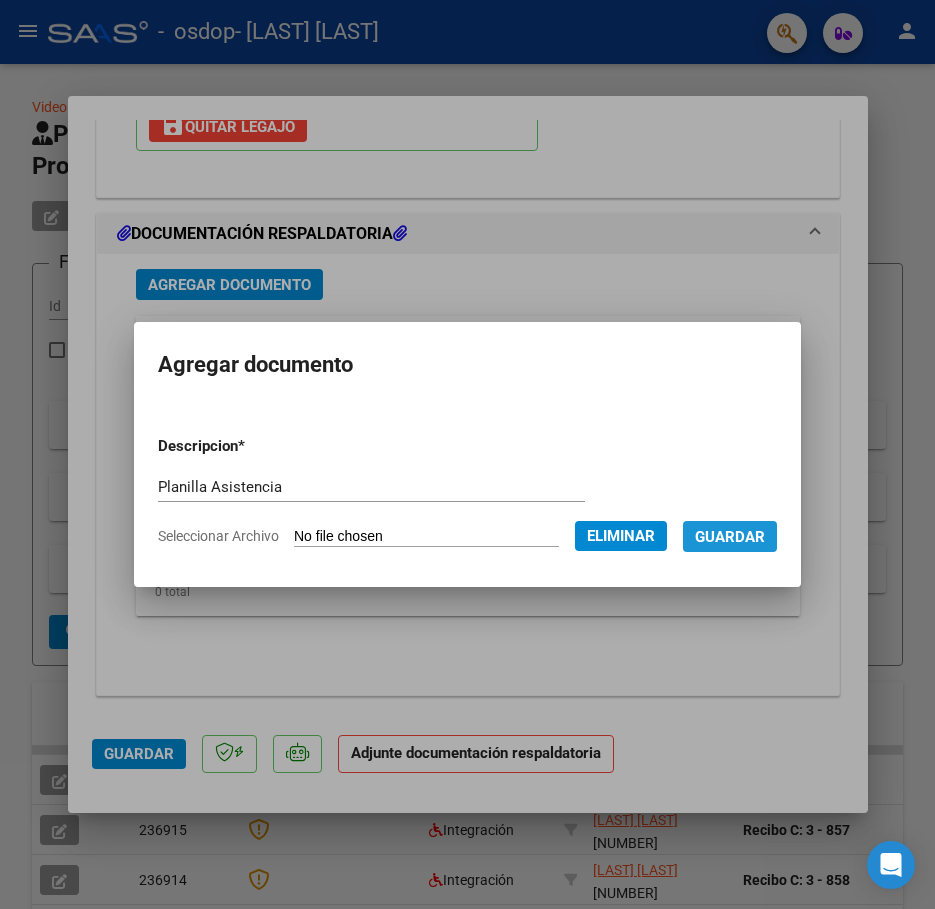 click on "Guardar" at bounding box center [730, 536] 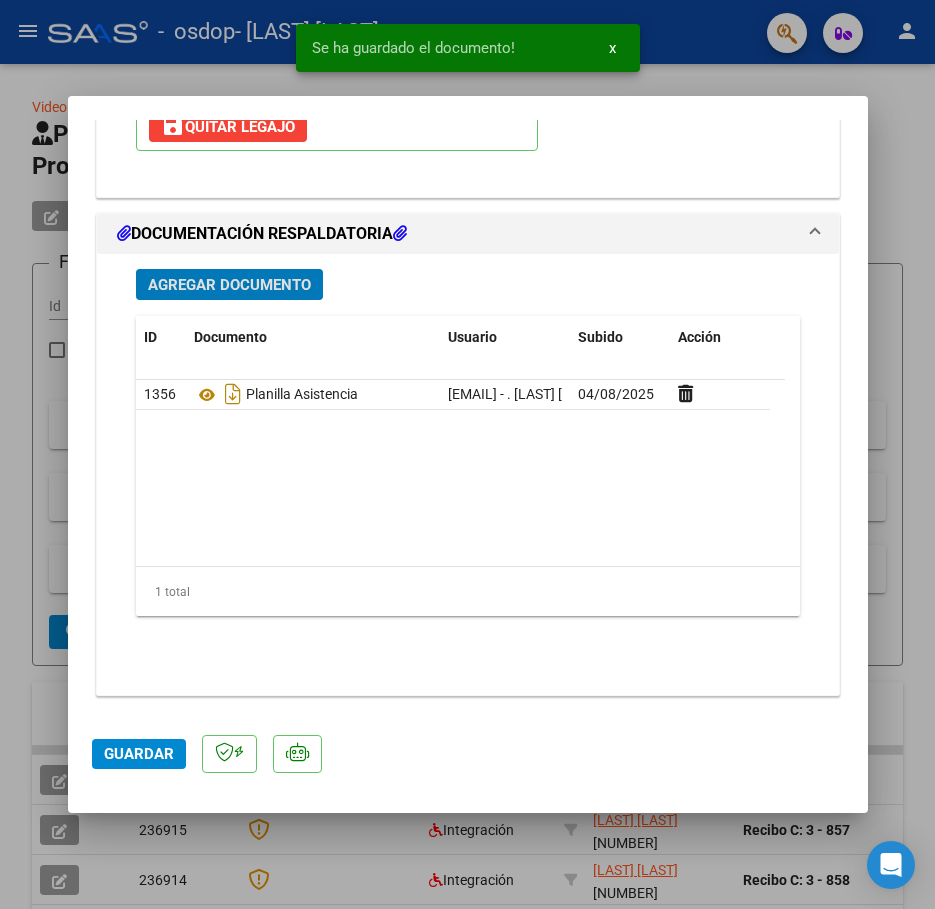 click on "Agregar Documento" at bounding box center [229, 285] 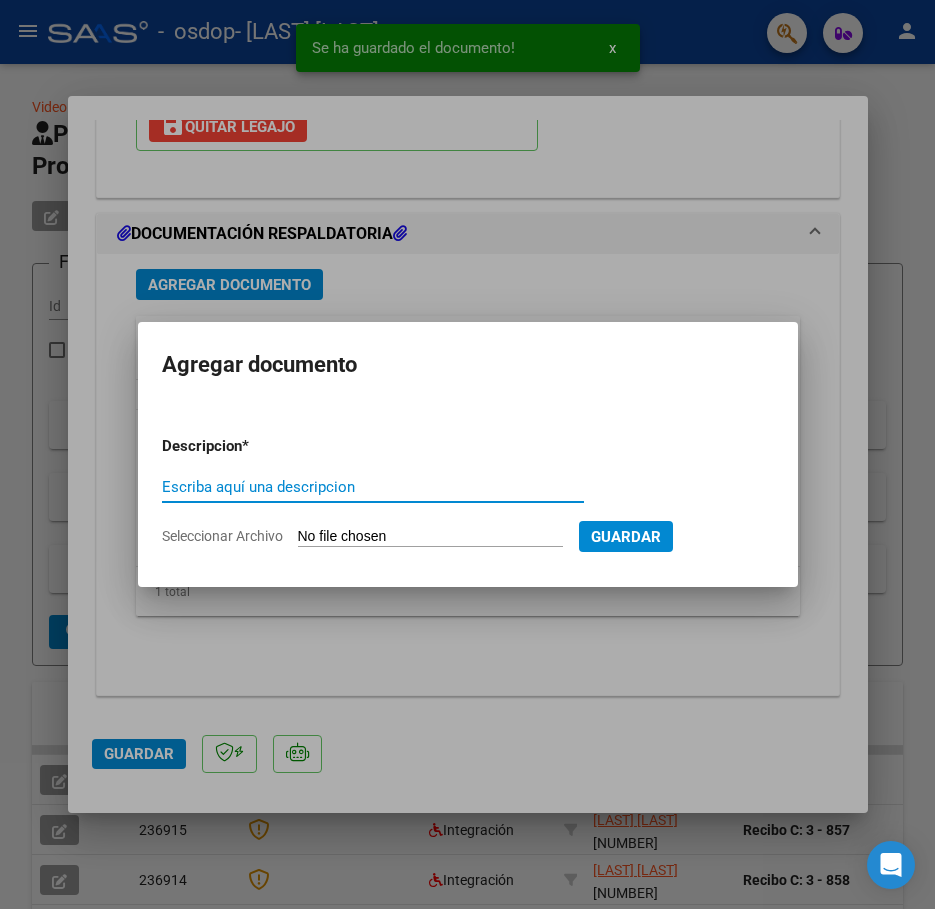 click on "Escriba aquí una descripcion" at bounding box center (373, 487) 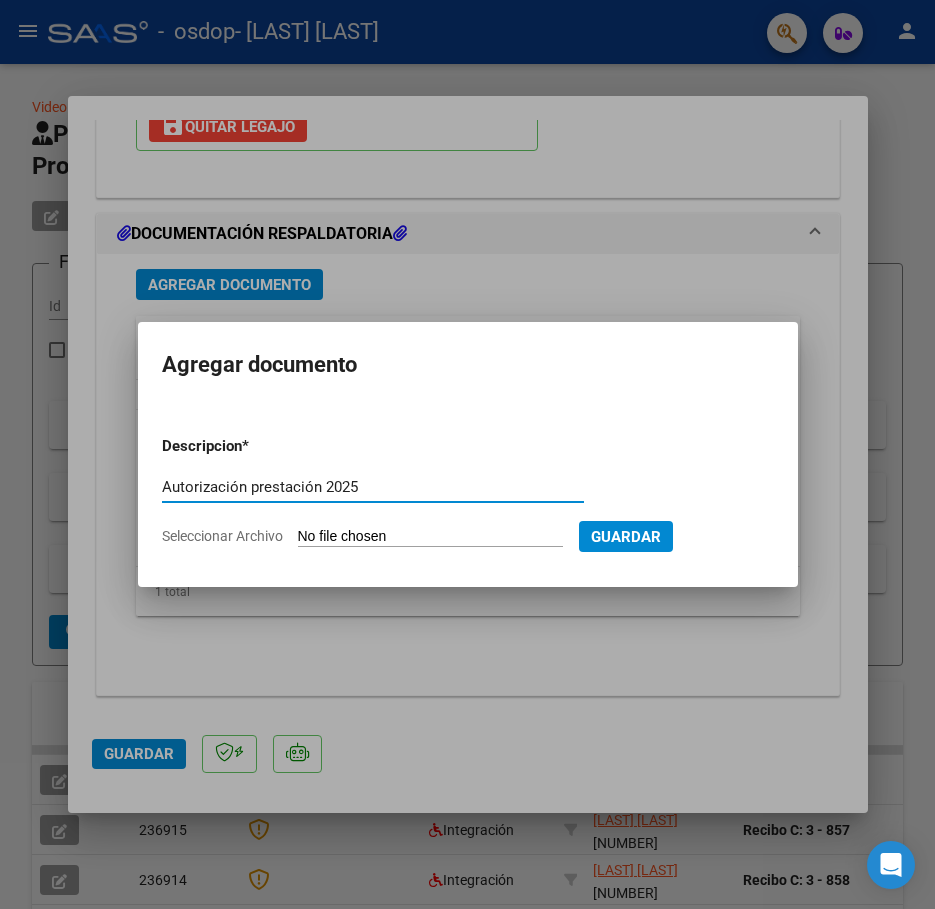 type on "Autorización prestación 2025" 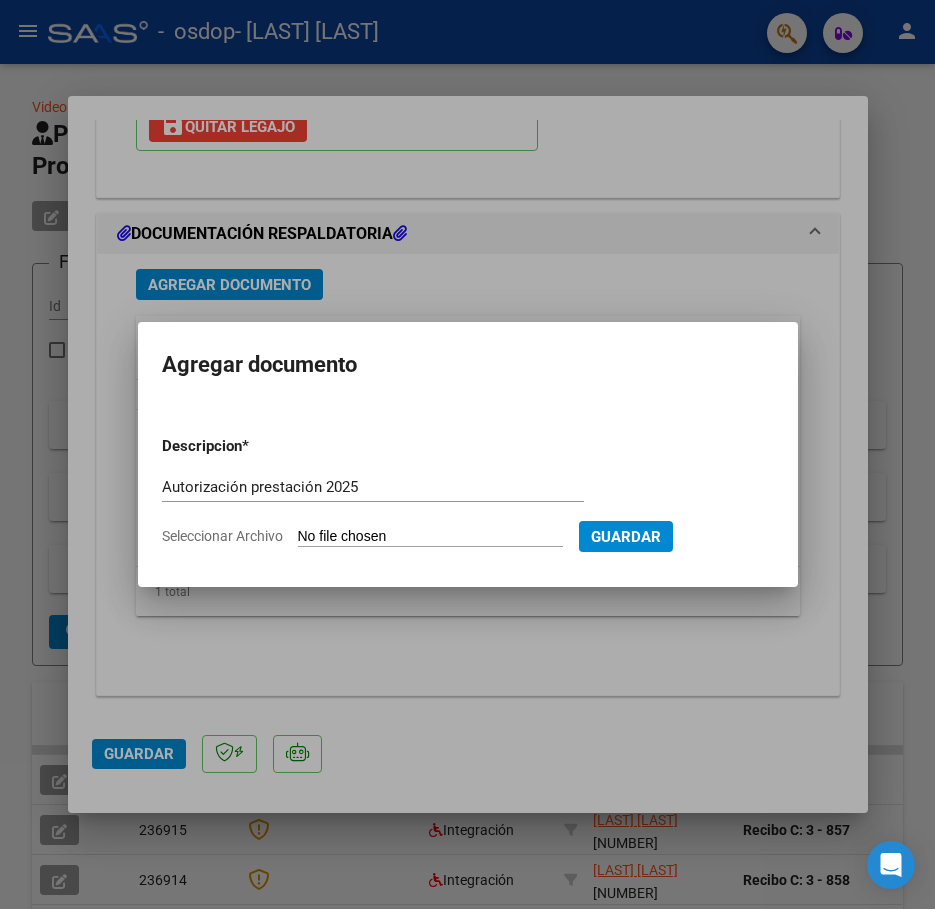 click on "Seleccionar Archivo" at bounding box center [430, 537] 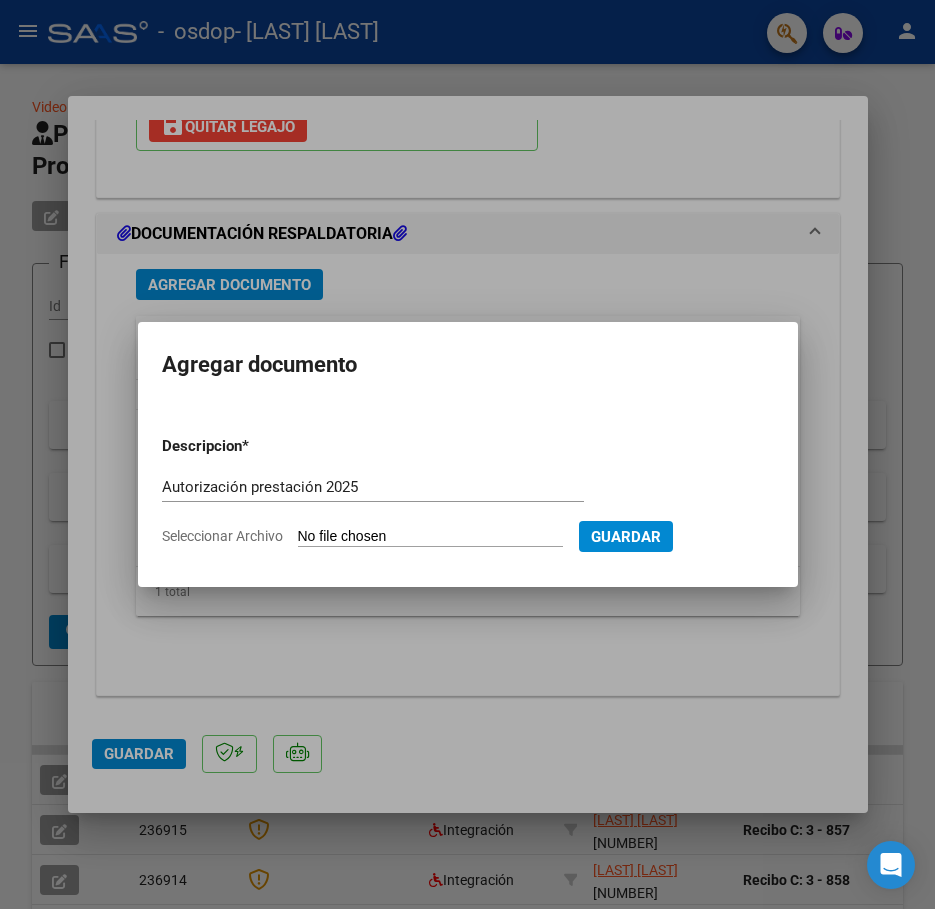 type on "C:\fakepath\Autorización 2025.pdf" 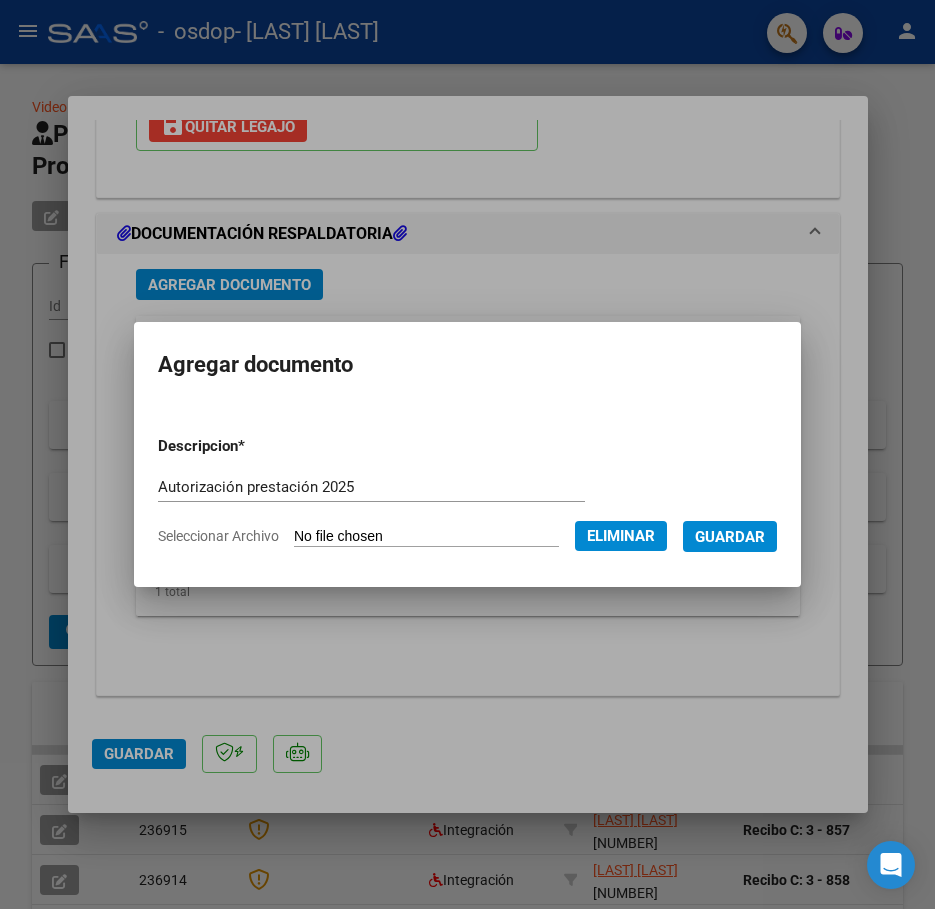 click on "Guardar" at bounding box center [730, 537] 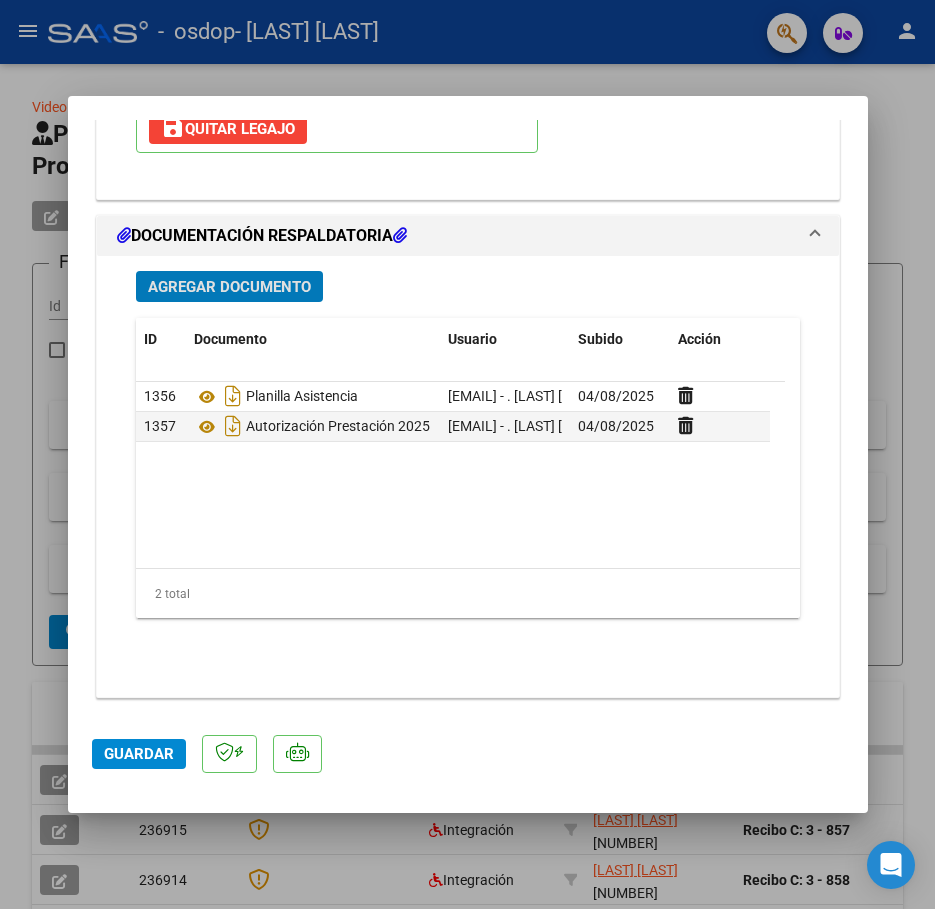 scroll, scrollTop: 2151, scrollLeft: 0, axis: vertical 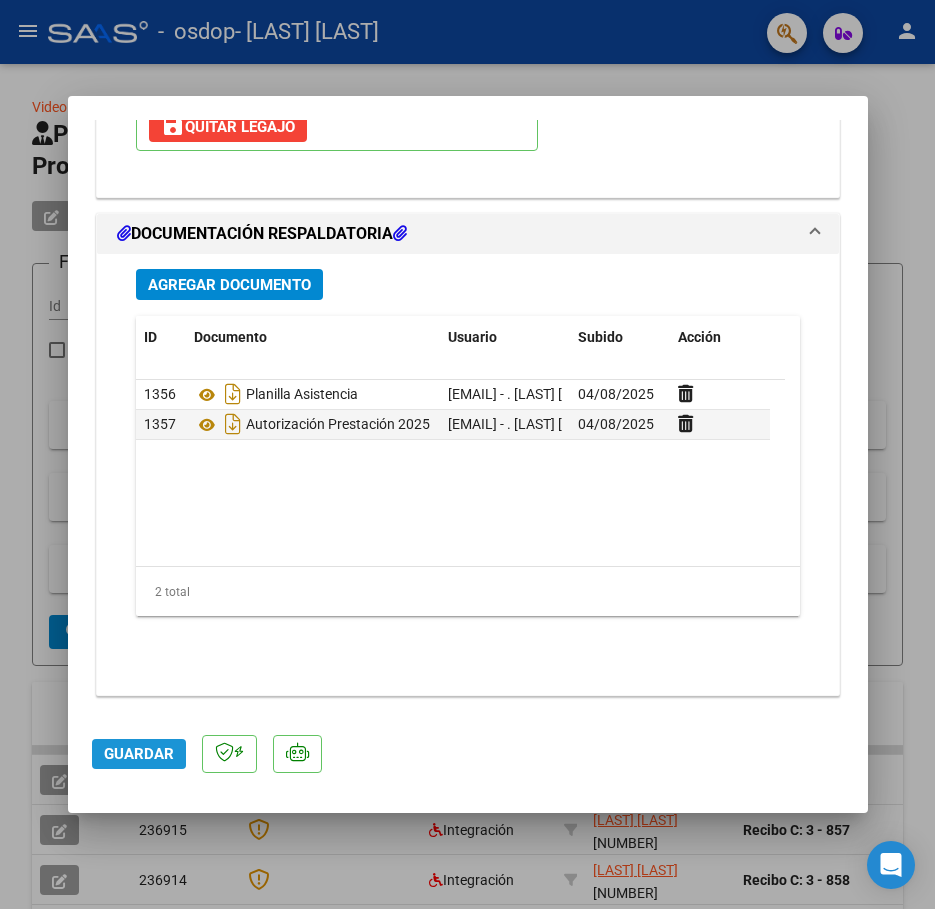 click on "Guardar" 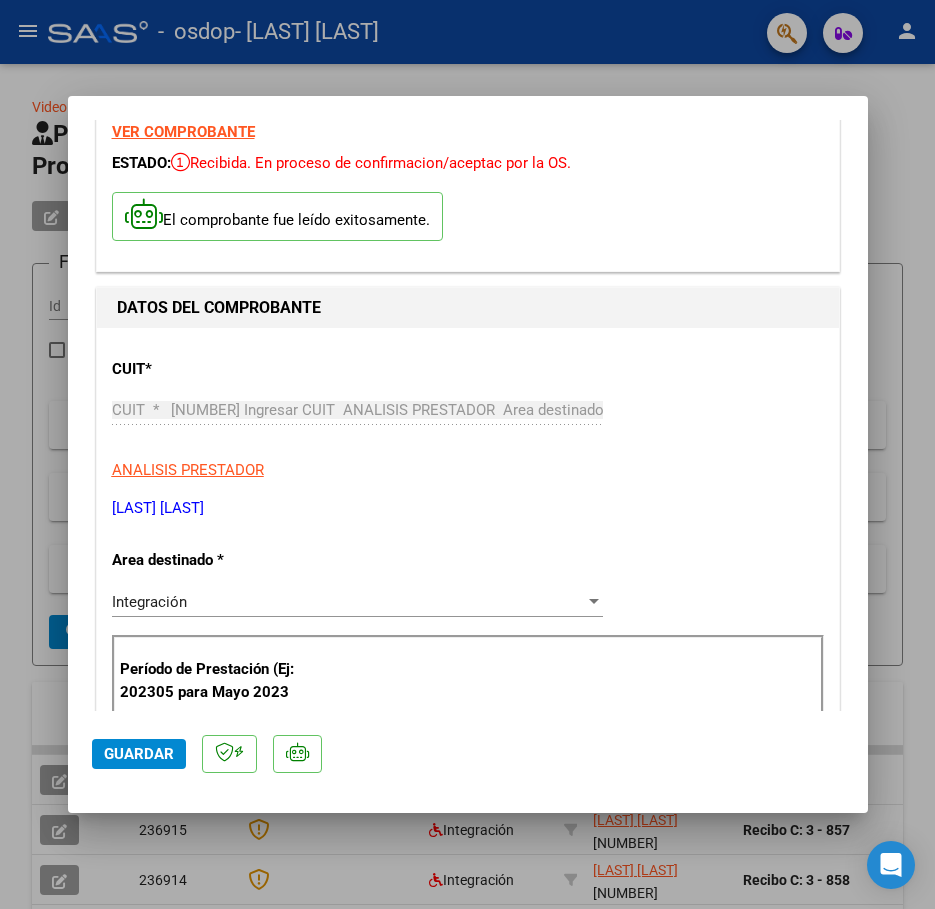 scroll, scrollTop: 0, scrollLeft: 0, axis: both 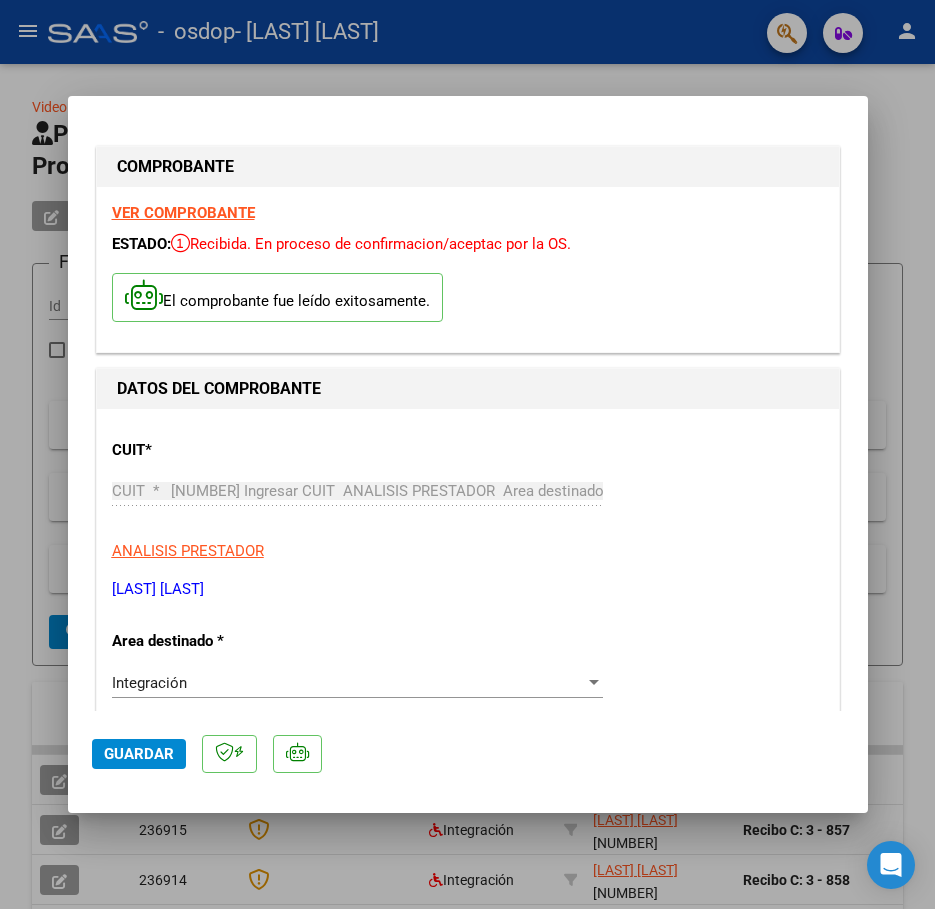 click on "Guardar" 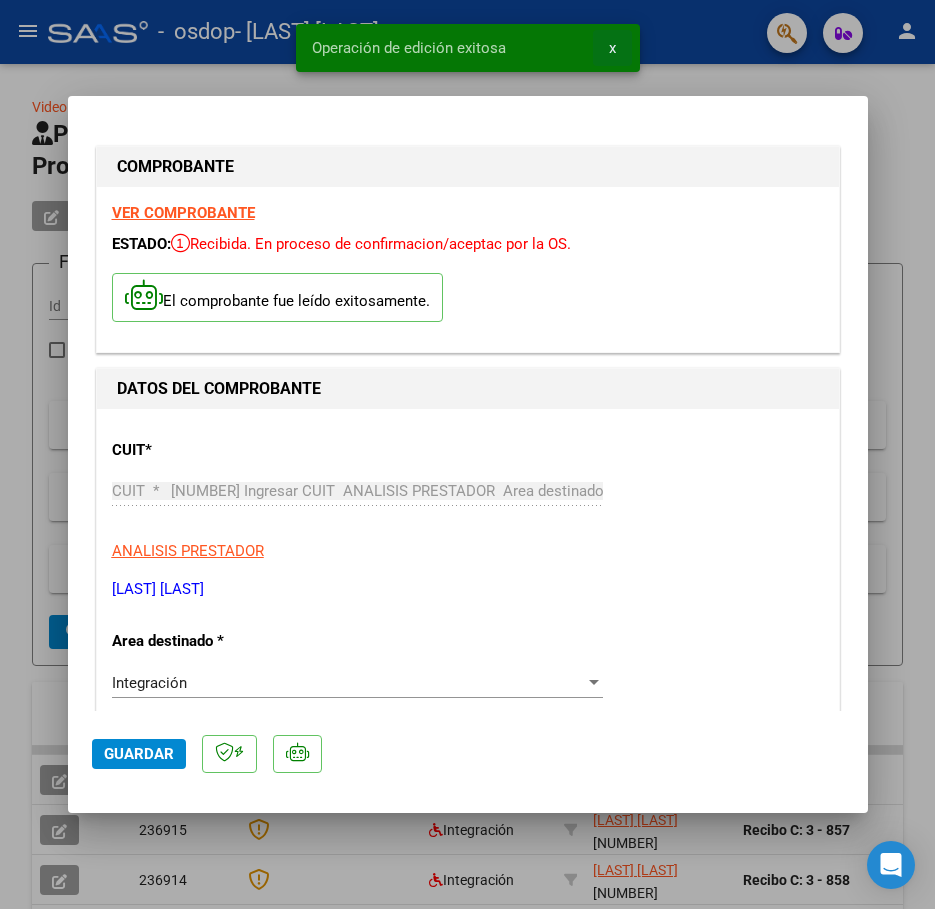 click on "x" at bounding box center (612, 48) 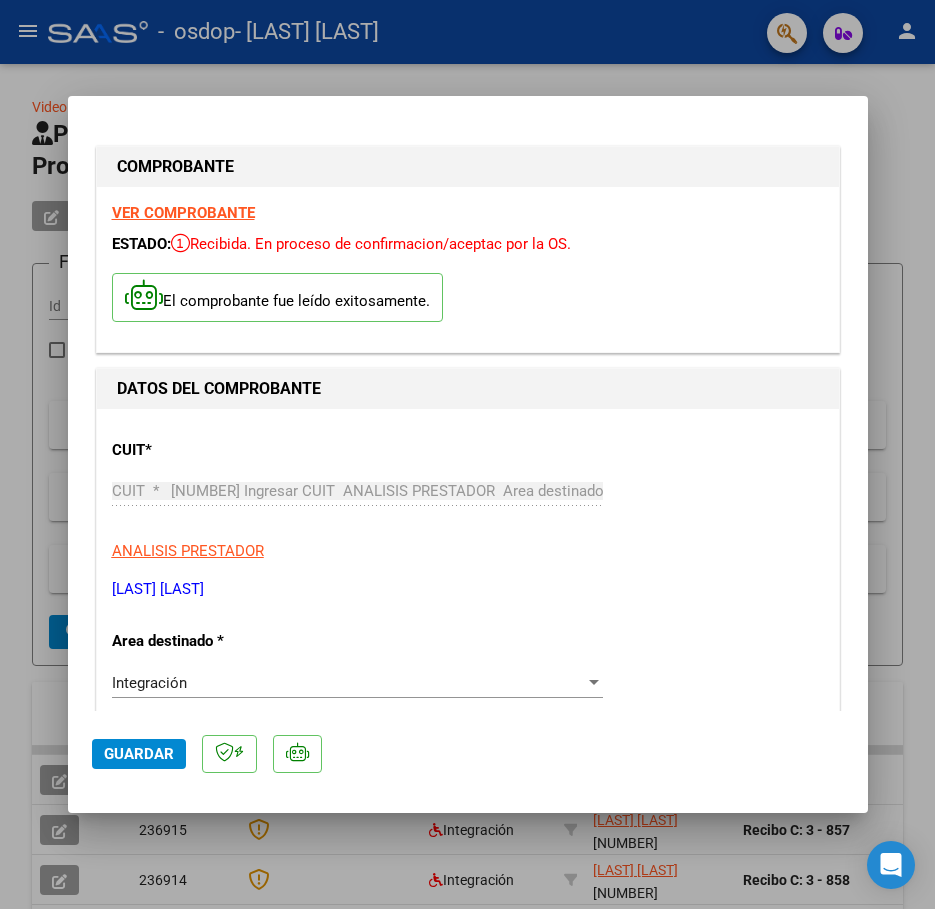 click at bounding box center (467, 454) 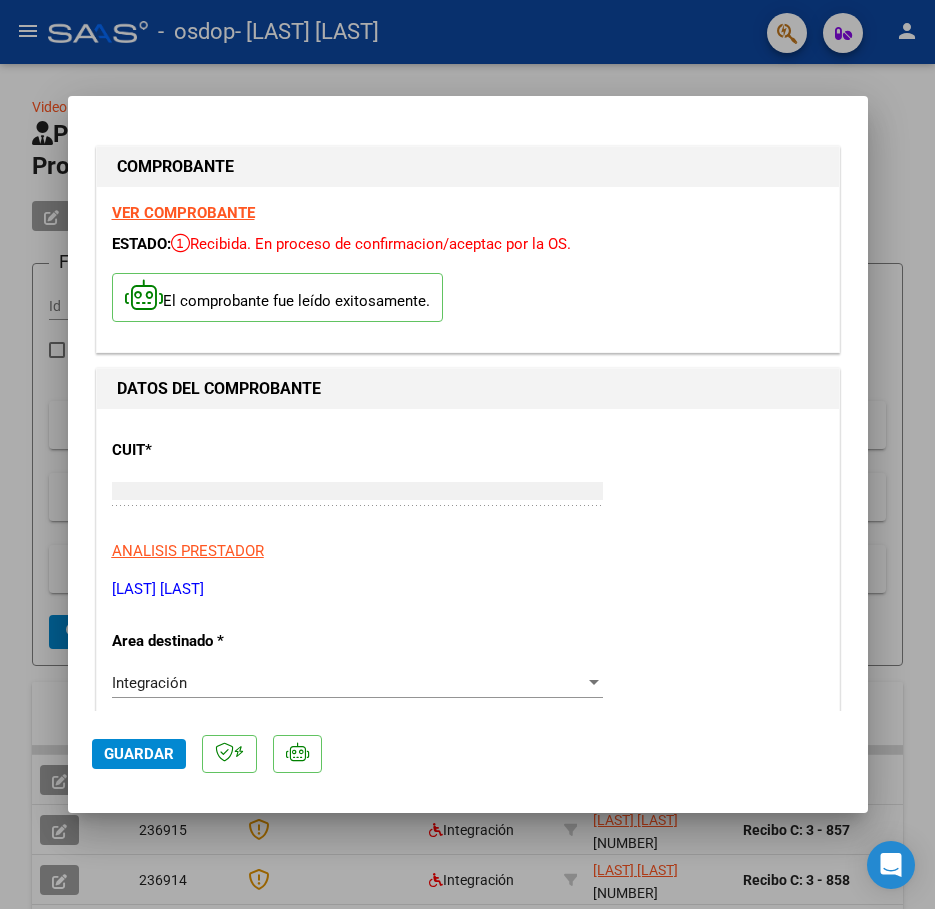 type on "$ 0,00" 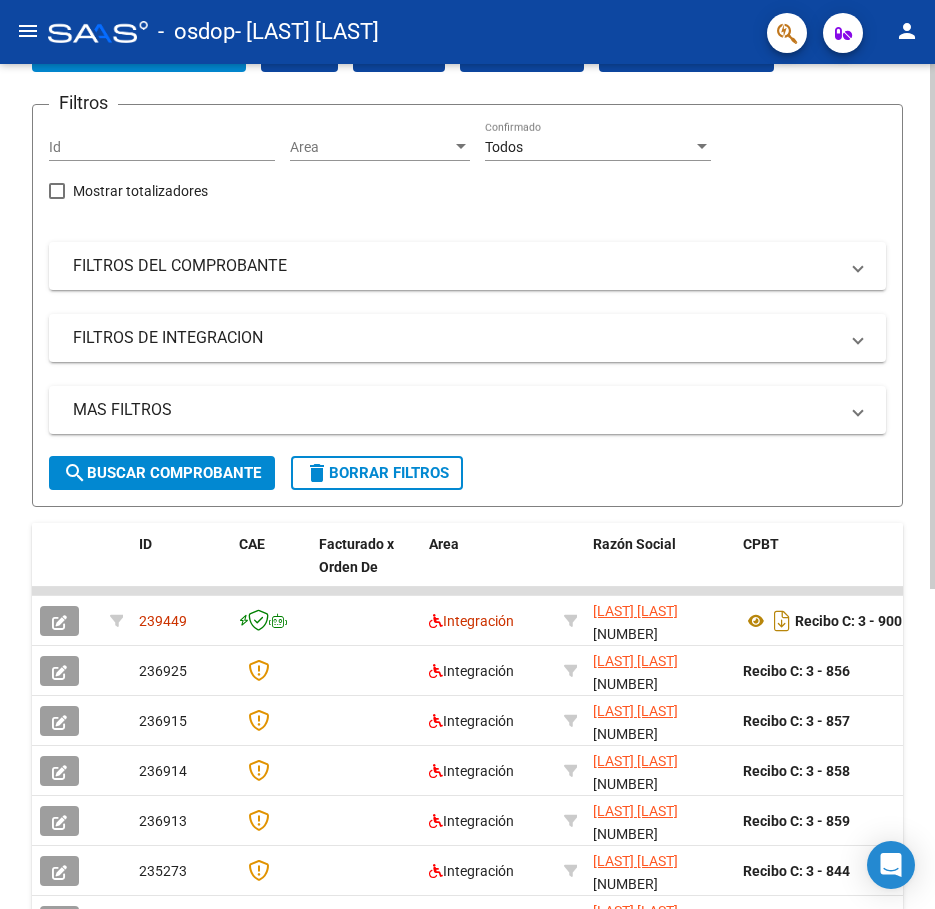 scroll, scrollTop: 300, scrollLeft: 0, axis: vertical 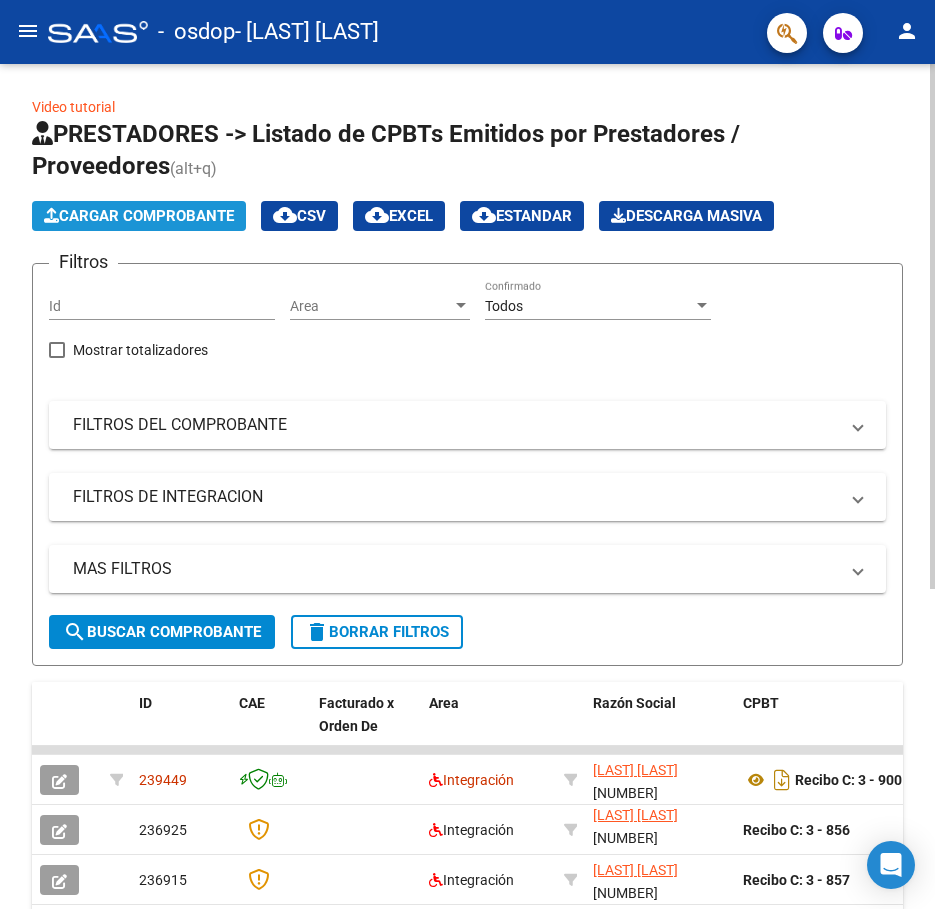 click on "Cargar Comprobante" 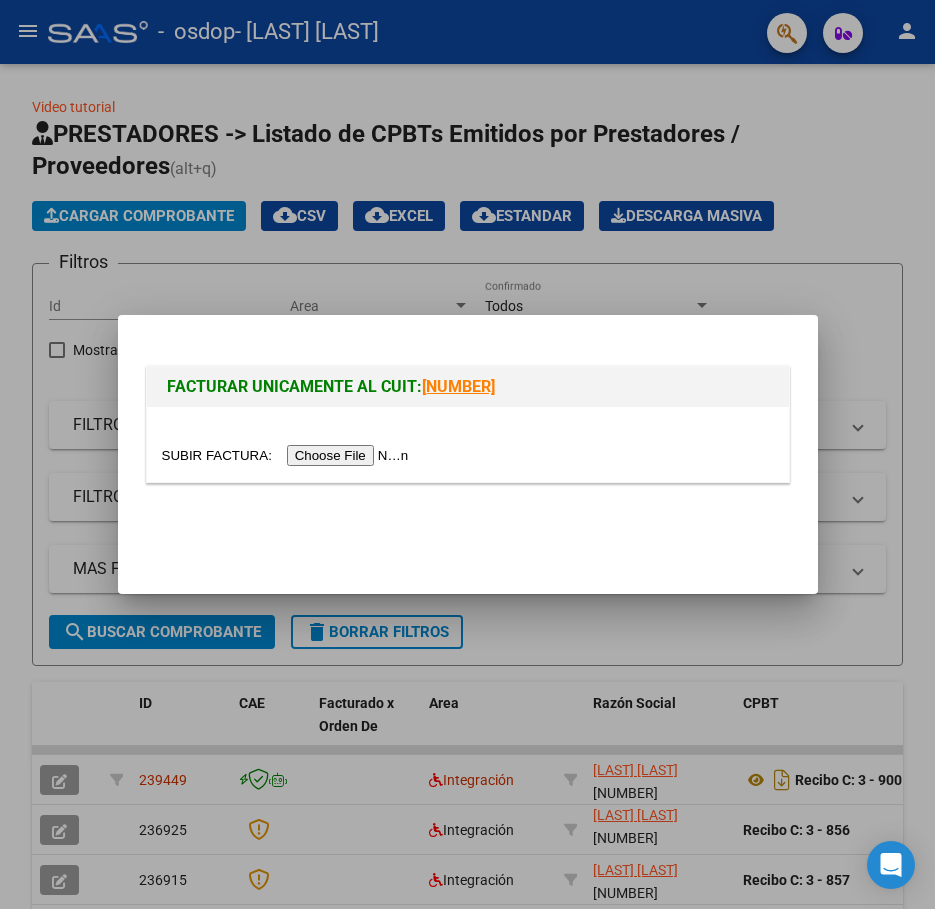 click at bounding box center [288, 455] 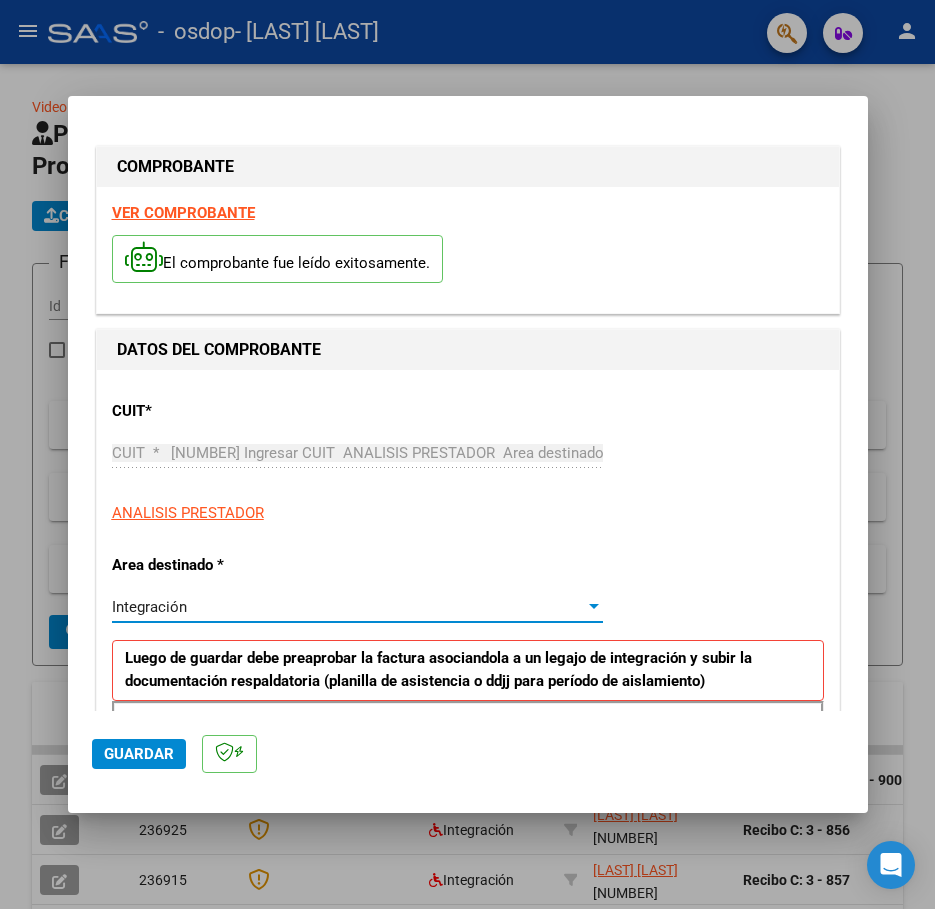click on "Integración" at bounding box center [149, 607] 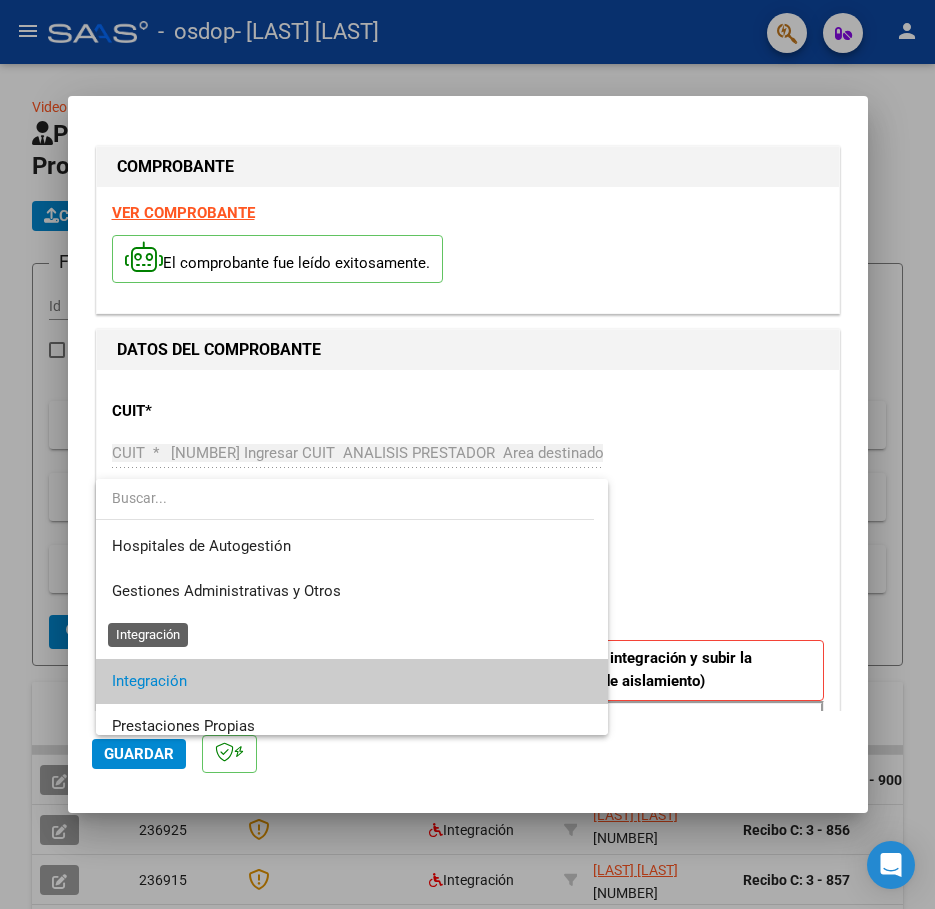 scroll, scrollTop: 75, scrollLeft: 0, axis: vertical 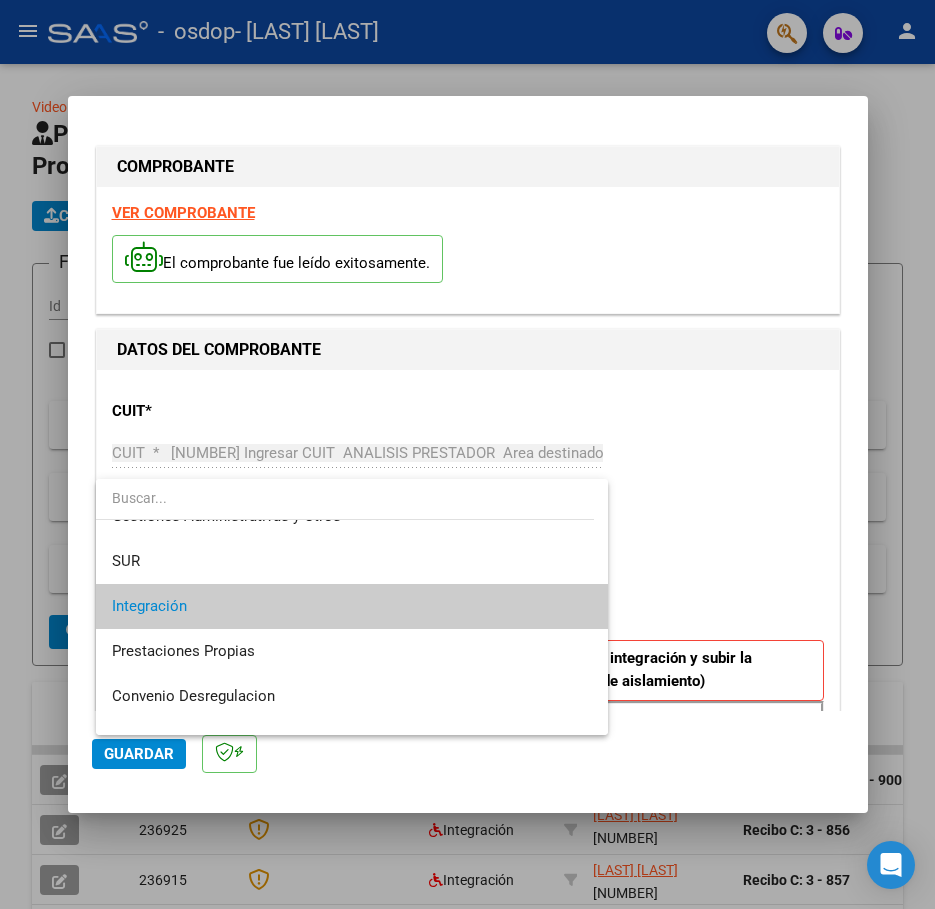click on "Integración" at bounding box center [352, 606] 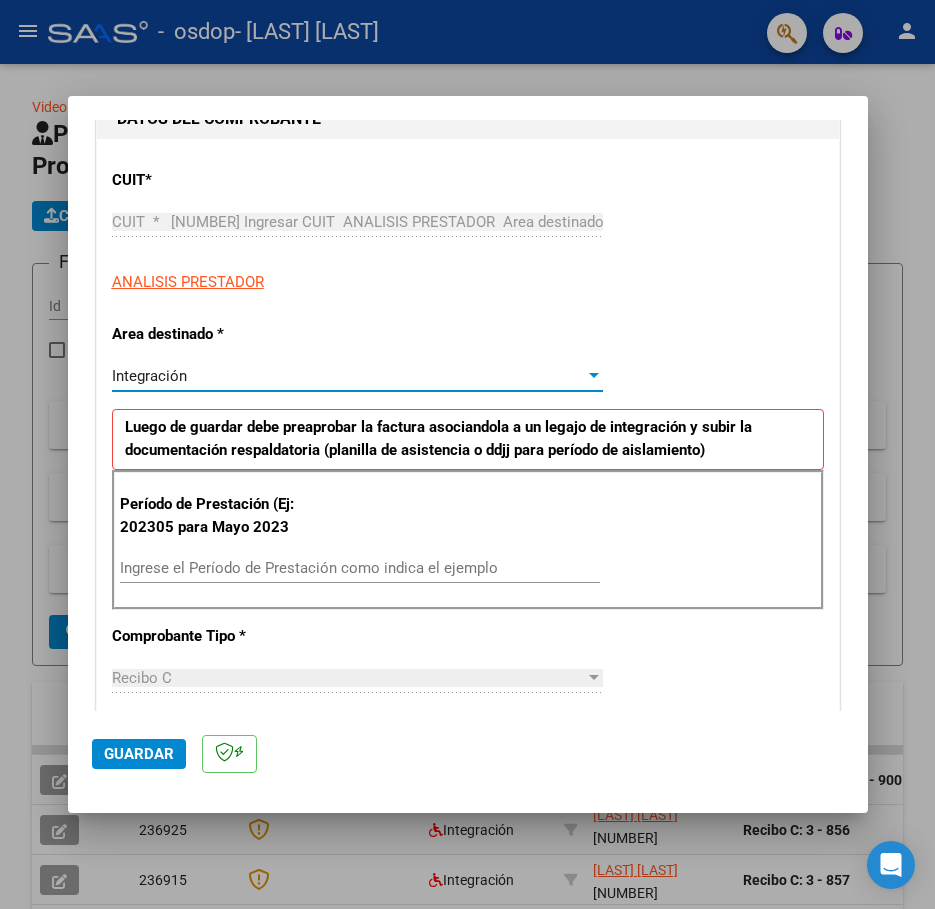 scroll, scrollTop: 300, scrollLeft: 0, axis: vertical 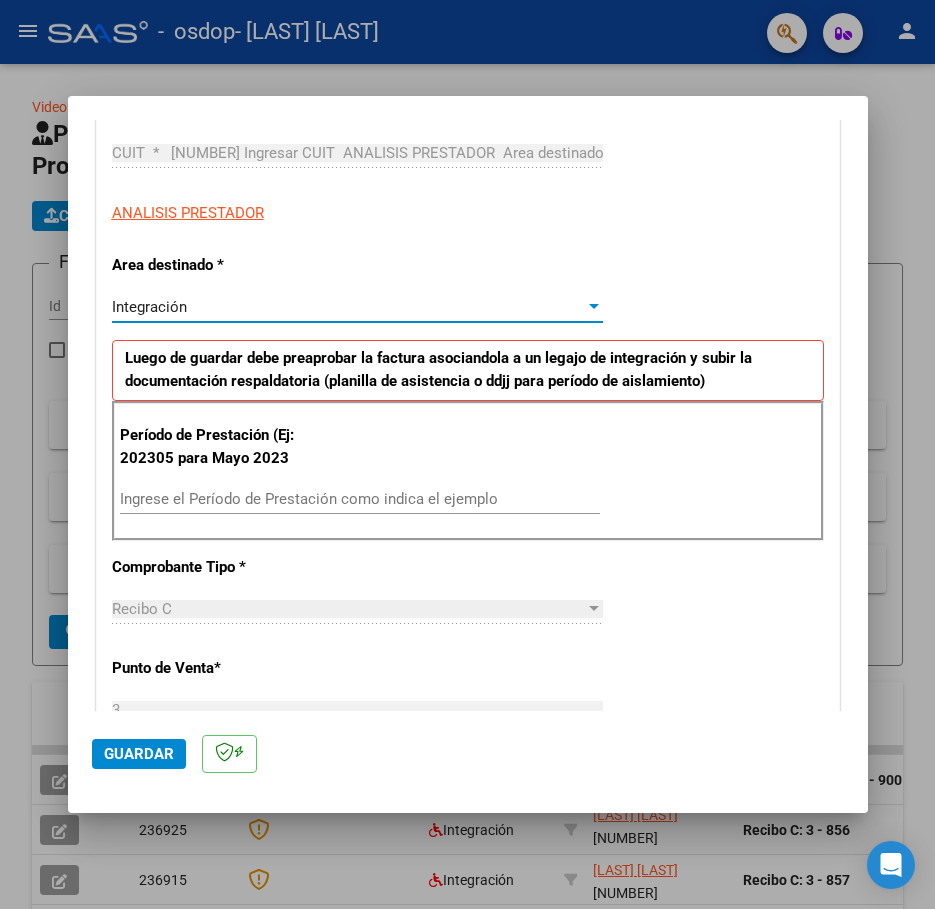 click on "Ingrese el Período de Prestación como indica el ejemplo" at bounding box center (360, 499) 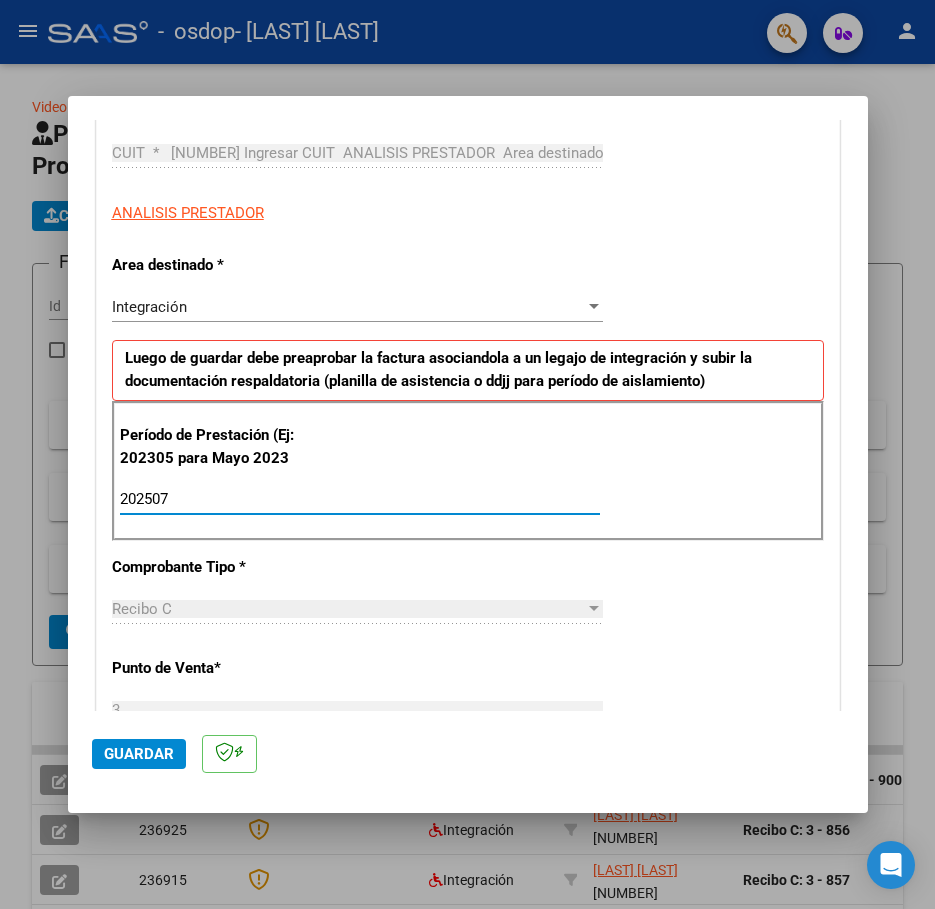 type on "202507" 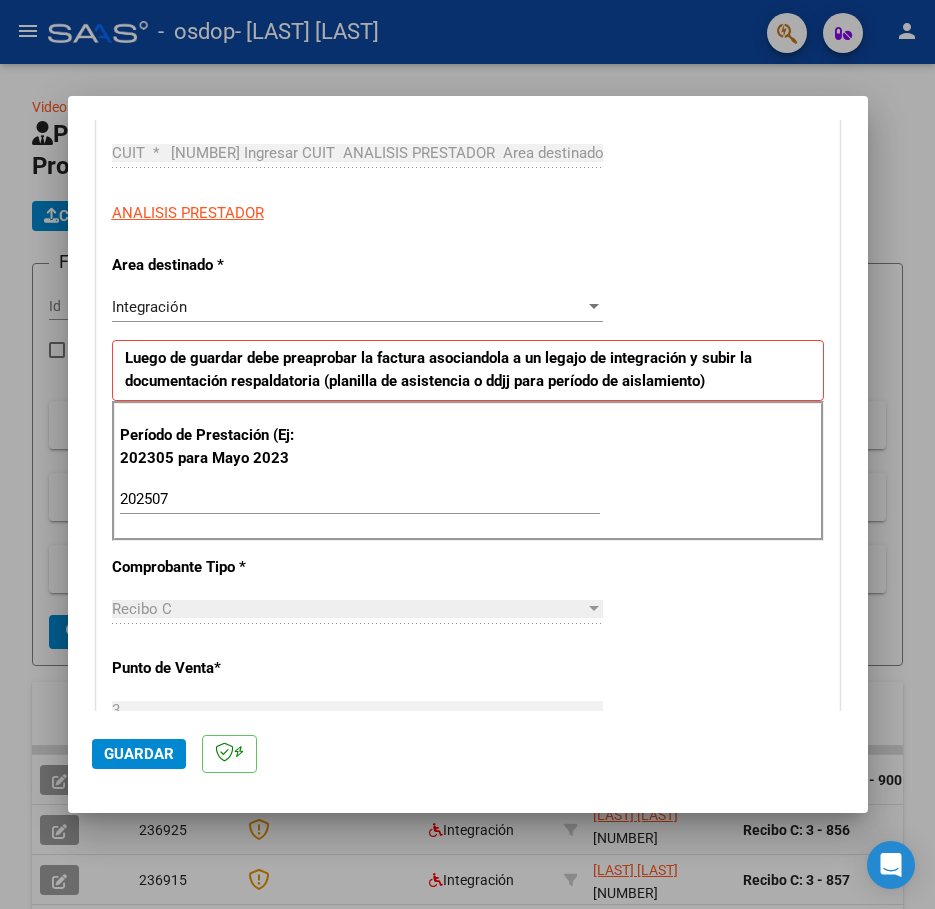 click on "CUIT  *   27-25742498-2 Ingresar CUIT  ANALISIS PRESTADOR  Area destinado * Integración Seleccionar Area Luego de guardar debe preaprobar la factura asociandola a un legajo de integración y subir la documentación respaldatoria (planilla de asistencia o ddjj para período de aislamiento)  Período de Prestación (Ej: 202305 para Mayo 2023    202507 Ingrese el Período de Prestación como indica el ejemplo   Comprobante Tipo * Recibo C Seleccionar Tipo Punto de Venta  *   3 Ingresar el Nro.  Número  *   901 Ingresar el Nro.  Monto  *   $ 98.964,88 Ingresar el monto  Fecha del Cpbt.  *   2025-08-01 Ingresar la fecha  CAE / CAEA (no ingrese CAI)    75312817223688 Ingresar el CAE o CAEA (no ingrese CAI)  Fecha de Vencimiento    Ingresar la fecha  Ref. Externa    Ingresar la ref.  N° Liquidación    Ingresar el N° Liquidación" at bounding box center (468, 803) 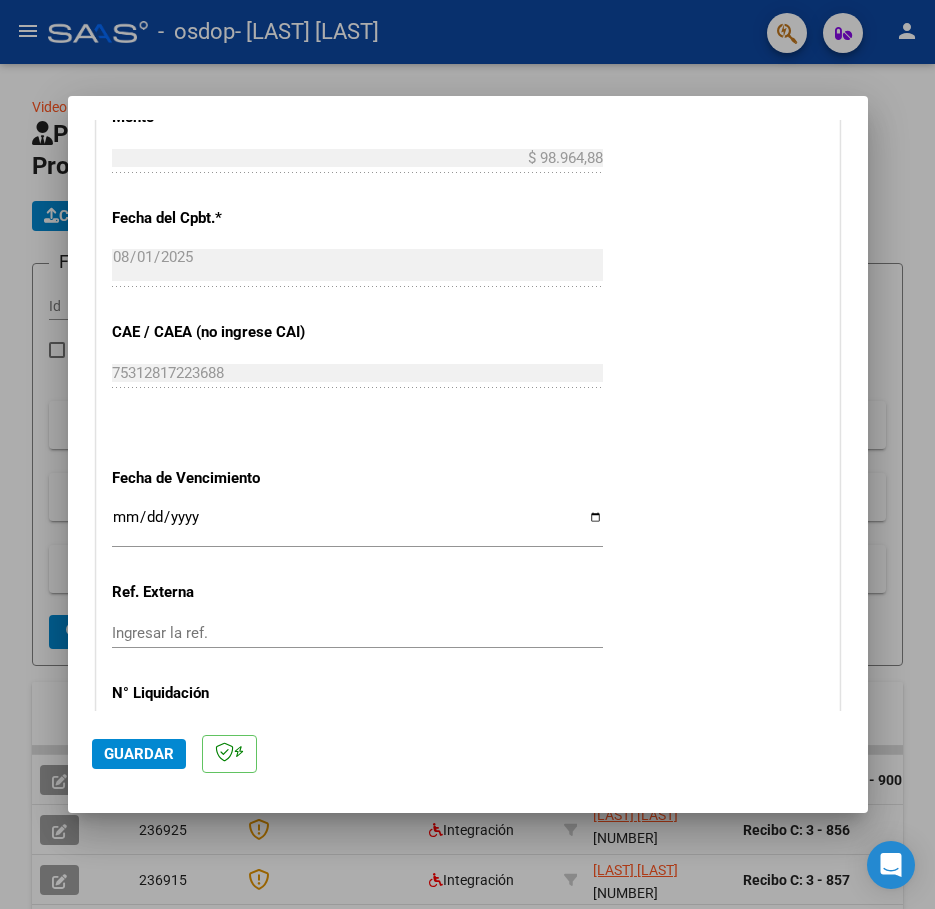 scroll, scrollTop: 1192, scrollLeft: 0, axis: vertical 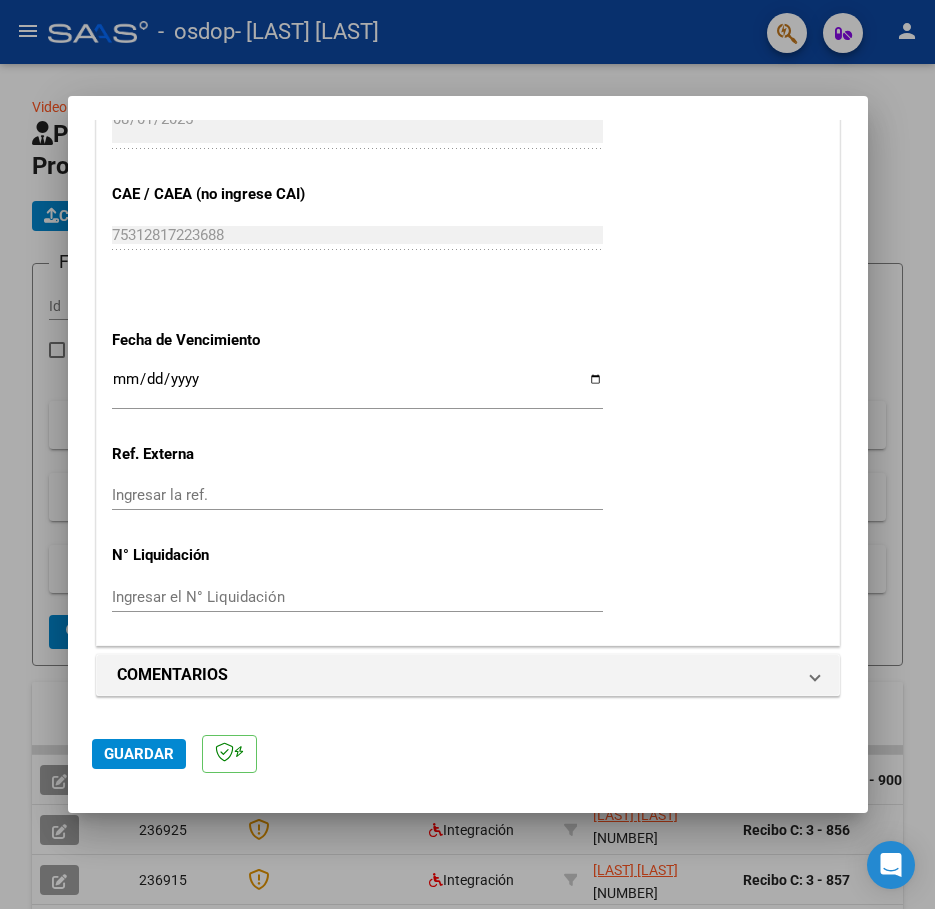 click on "Guardar" 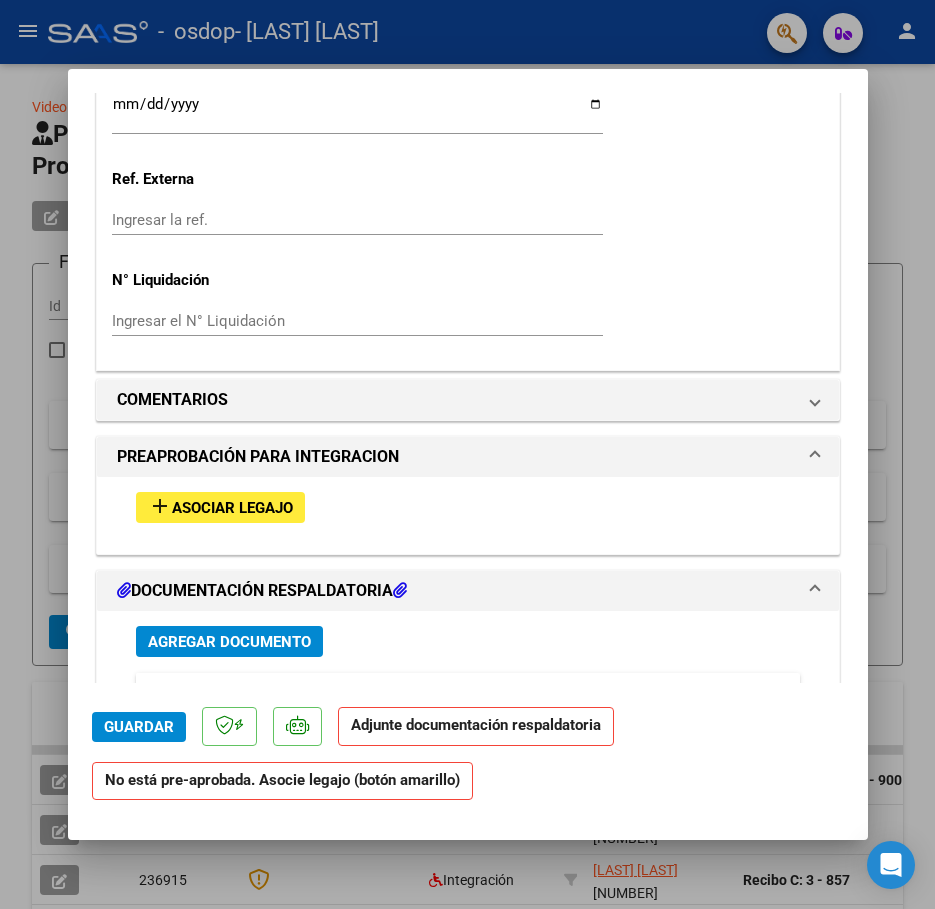 scroll, scrollTop: 1500, scrollLeft: 0, axis: vertical 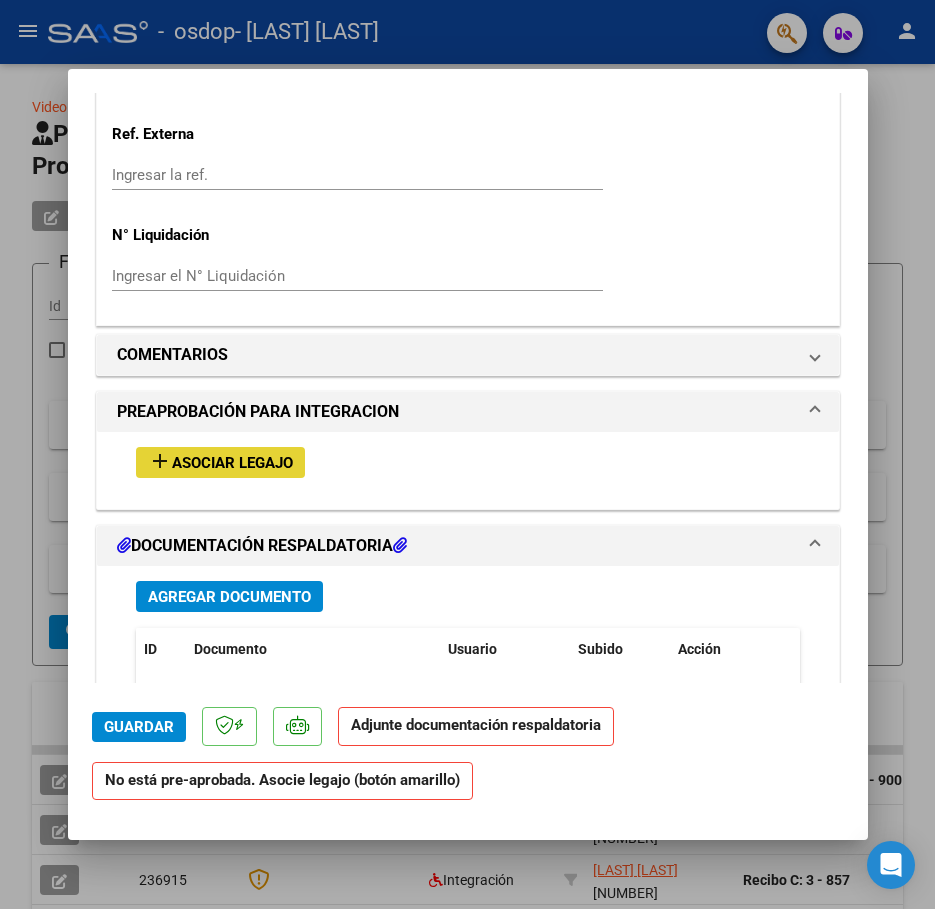 click on "Asociar Legajo" at bounding box center (232, 463) 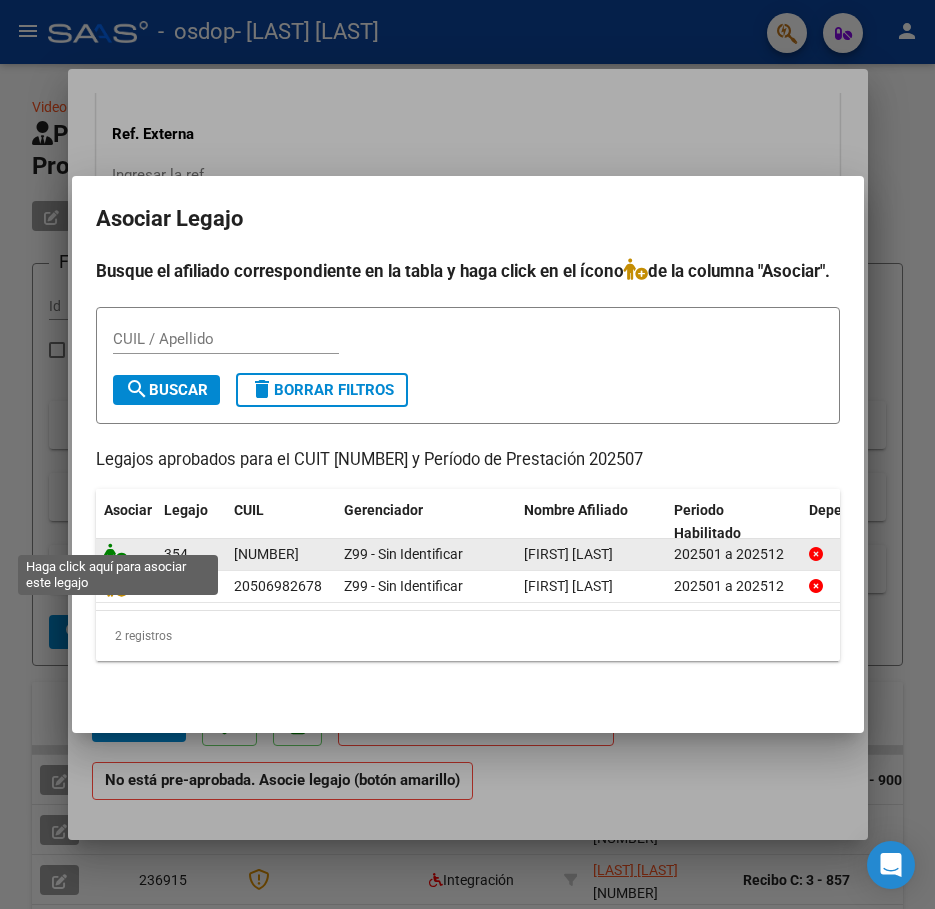 click 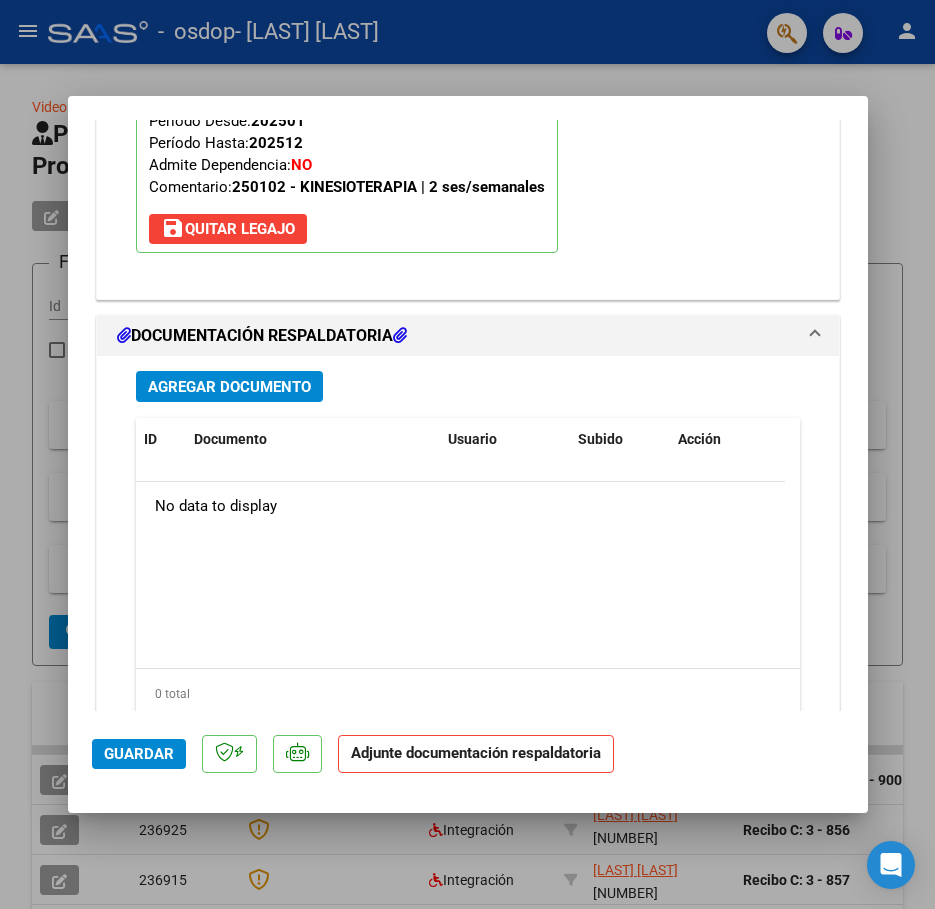 scroll, scrollTop: 2052, scrollLeft: 0, axis: vertical 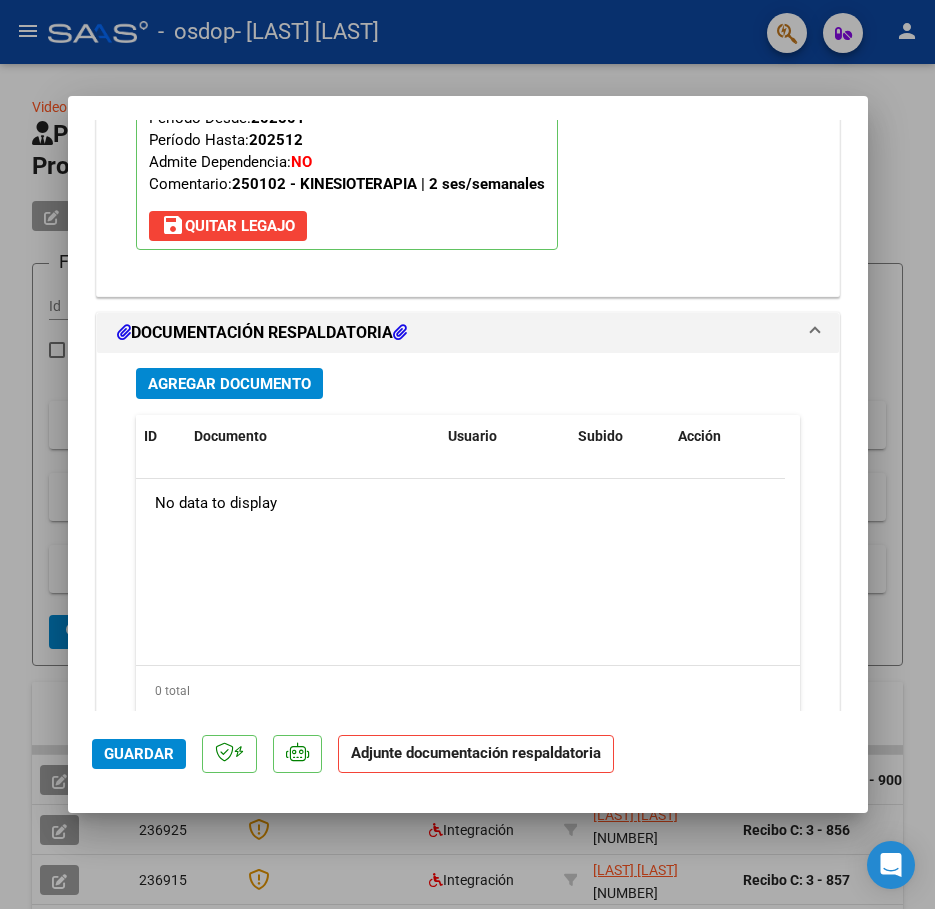 click on "Agregar Documento" at bounding box center (229, 384) 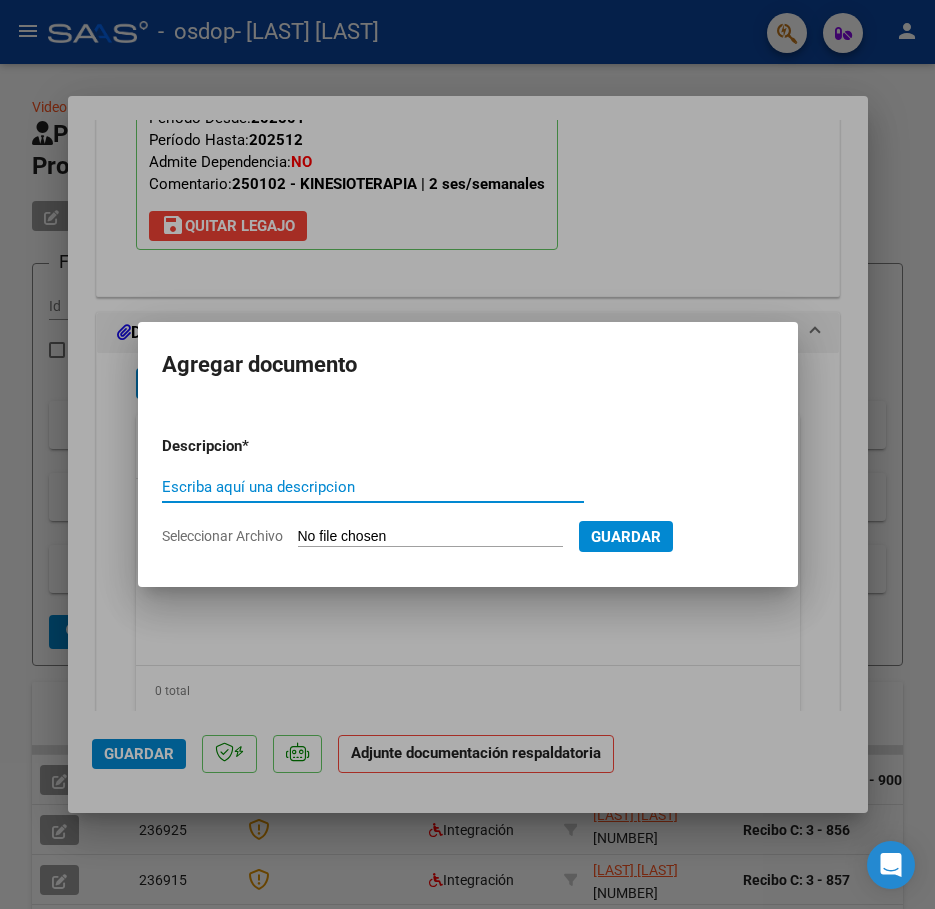 click on "Escriba aquí una descripcion" at bounding box center (373, 487) 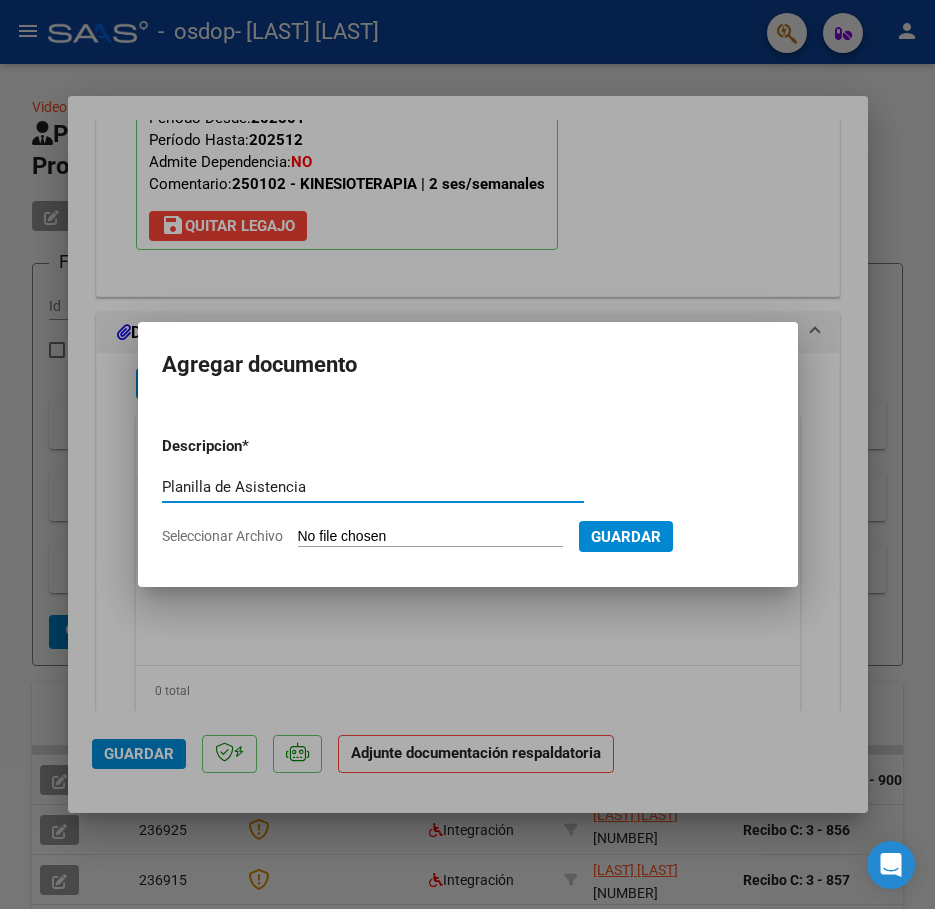 type on "Planilla de Asistencia" 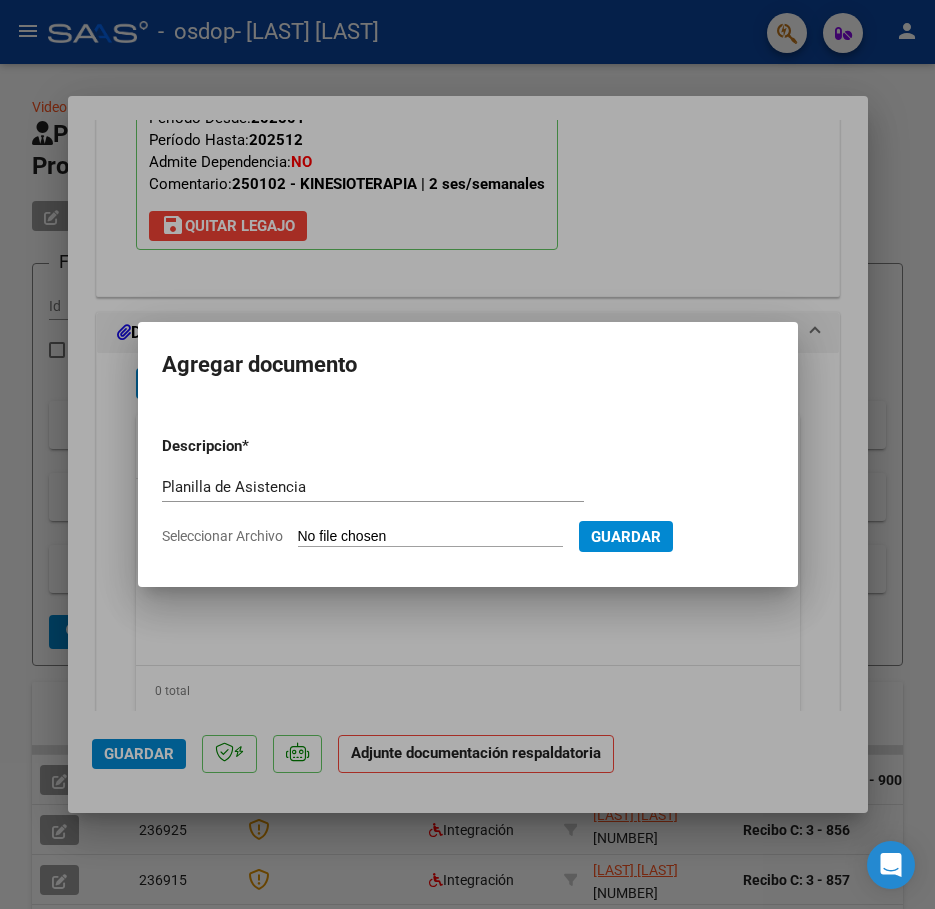type on "C:\fakepath\Asist JA Kerekes Pluis - julio 2025.pdf" 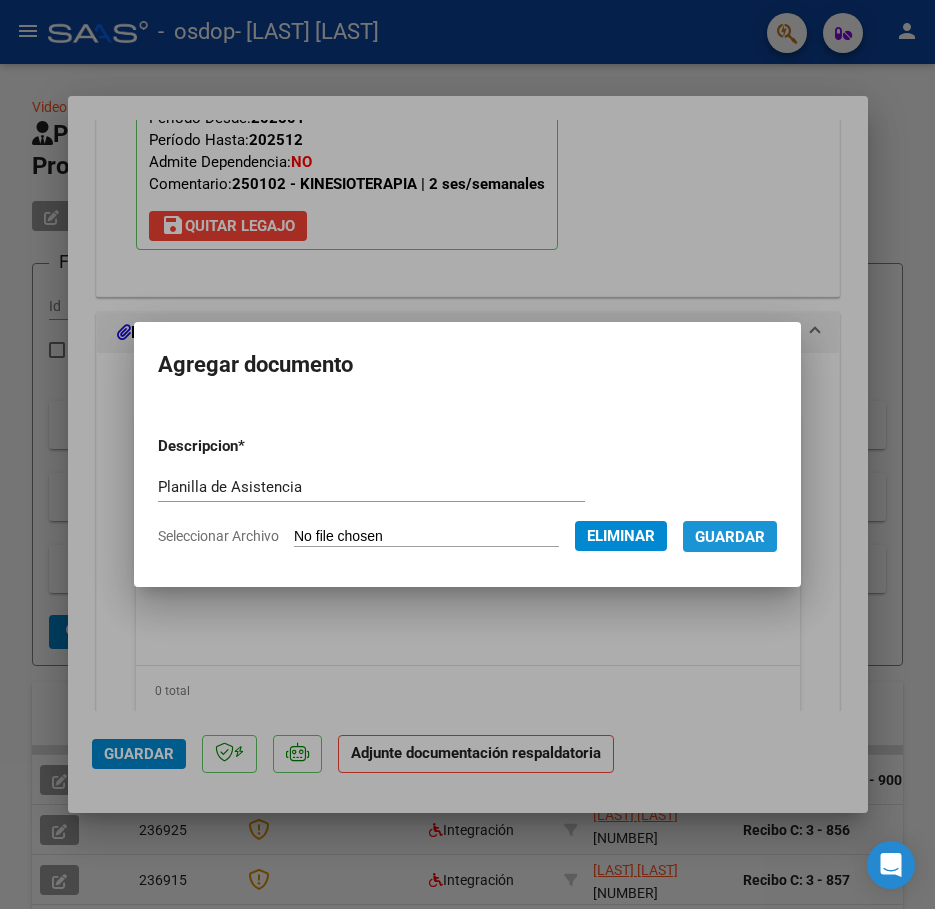 click on "Guardar" at bounding box center [730, 537] 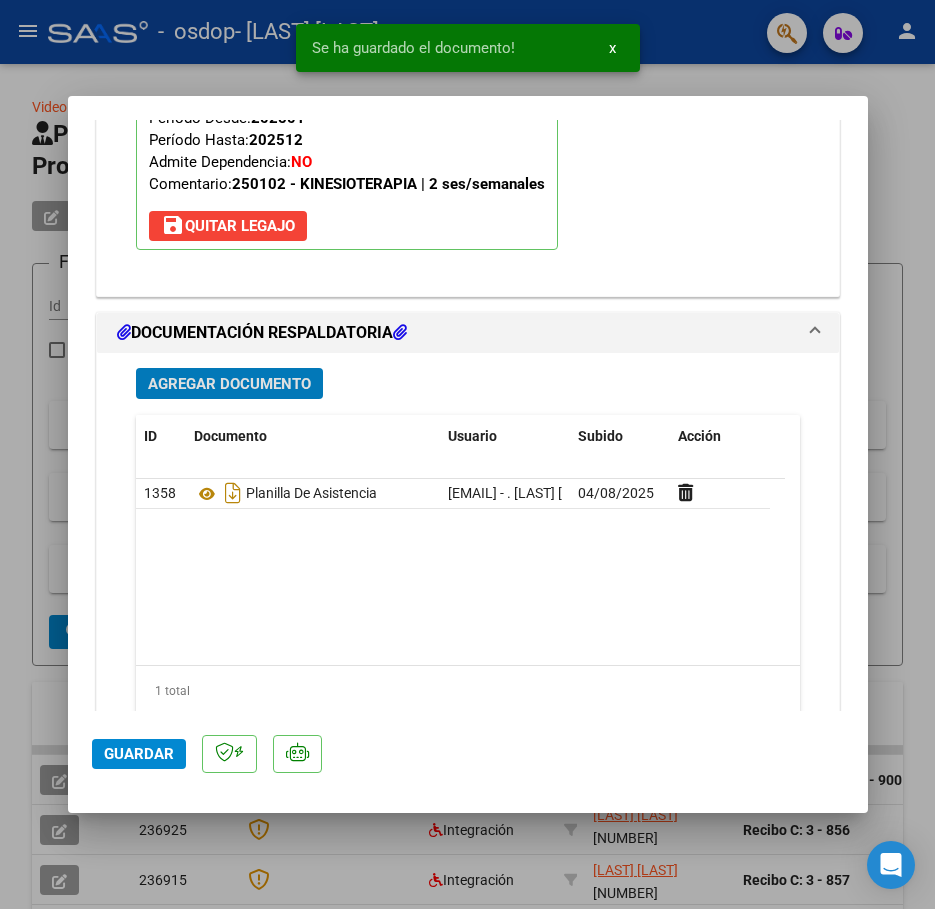 click on "Agregar Documento" at bounding box center (229, 384) 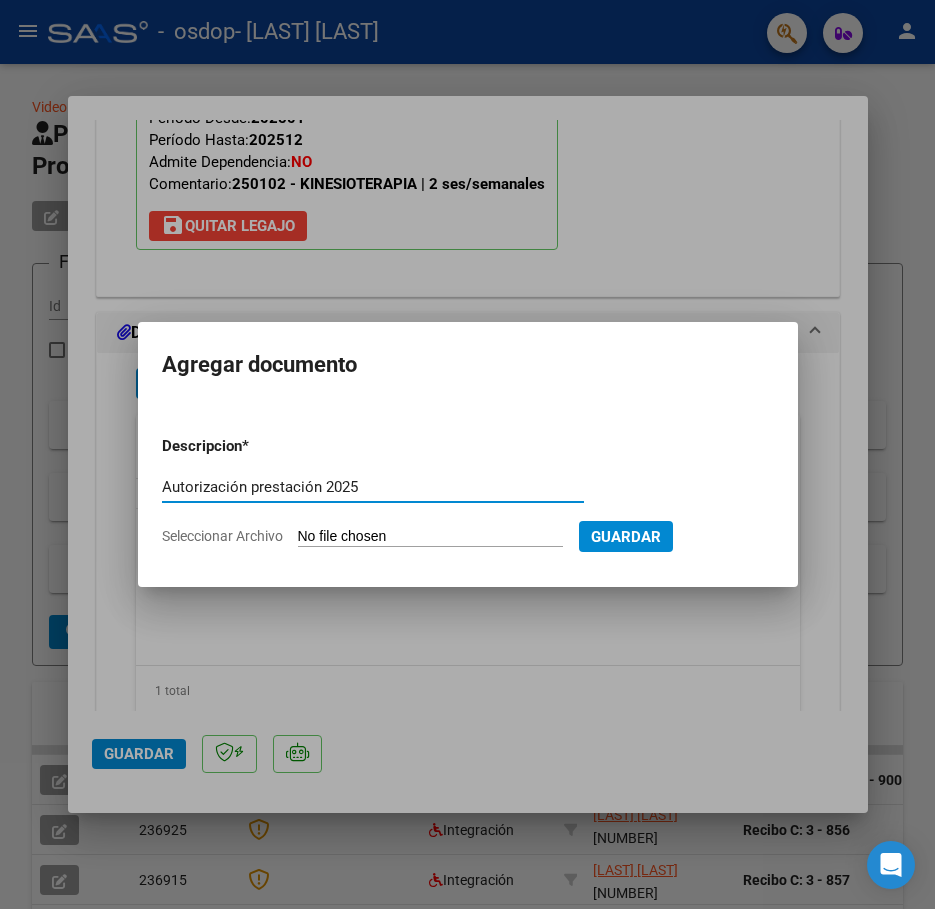 type on "Autorización prestación 2025" 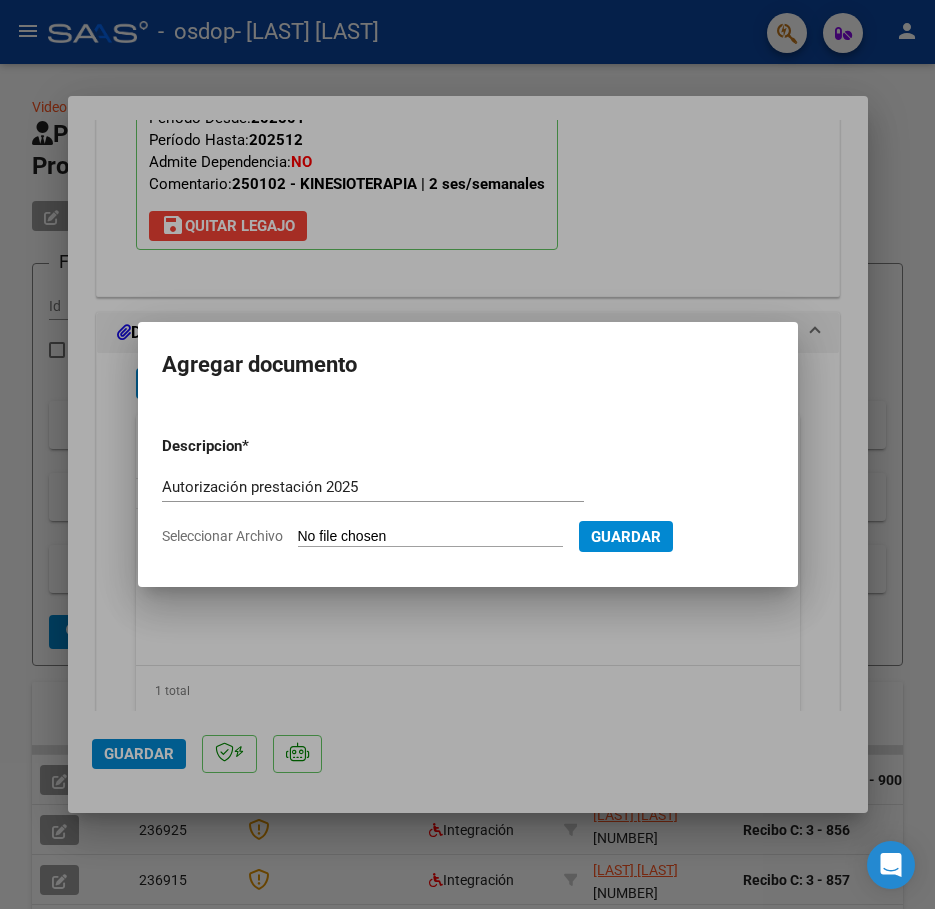 type on "C:\fakepath\Autorización 2025.pdf" 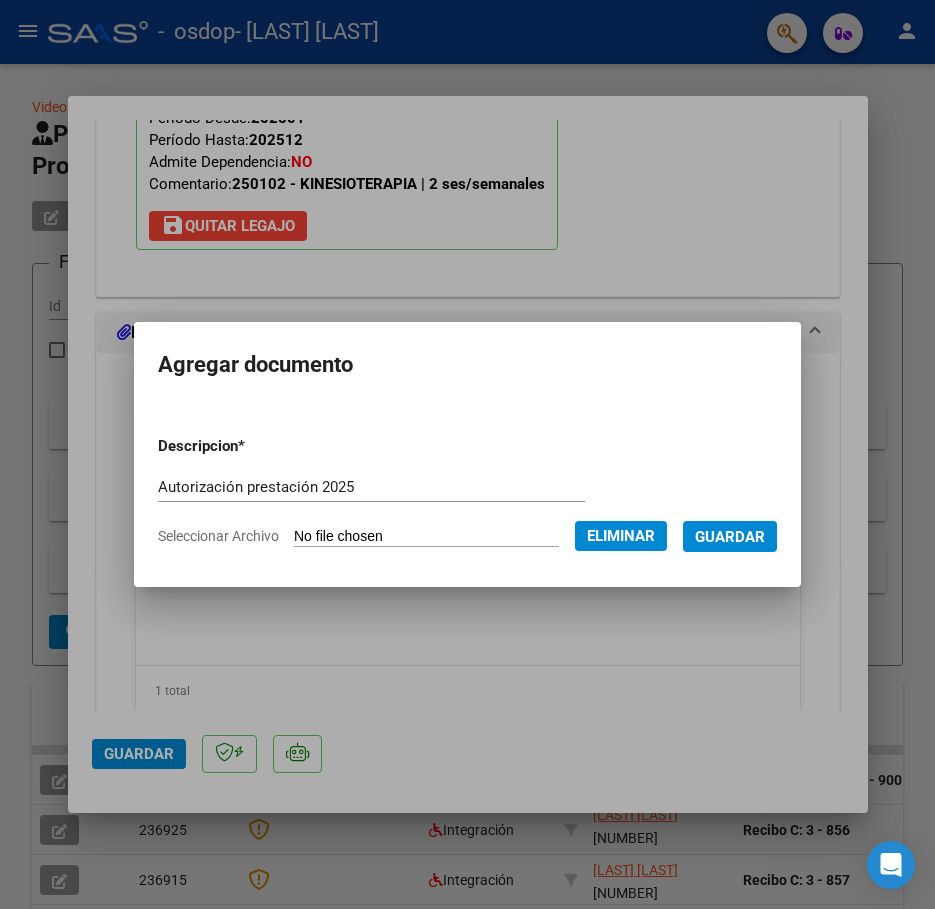 click on "Guardar" at bounding box center [730, 537] 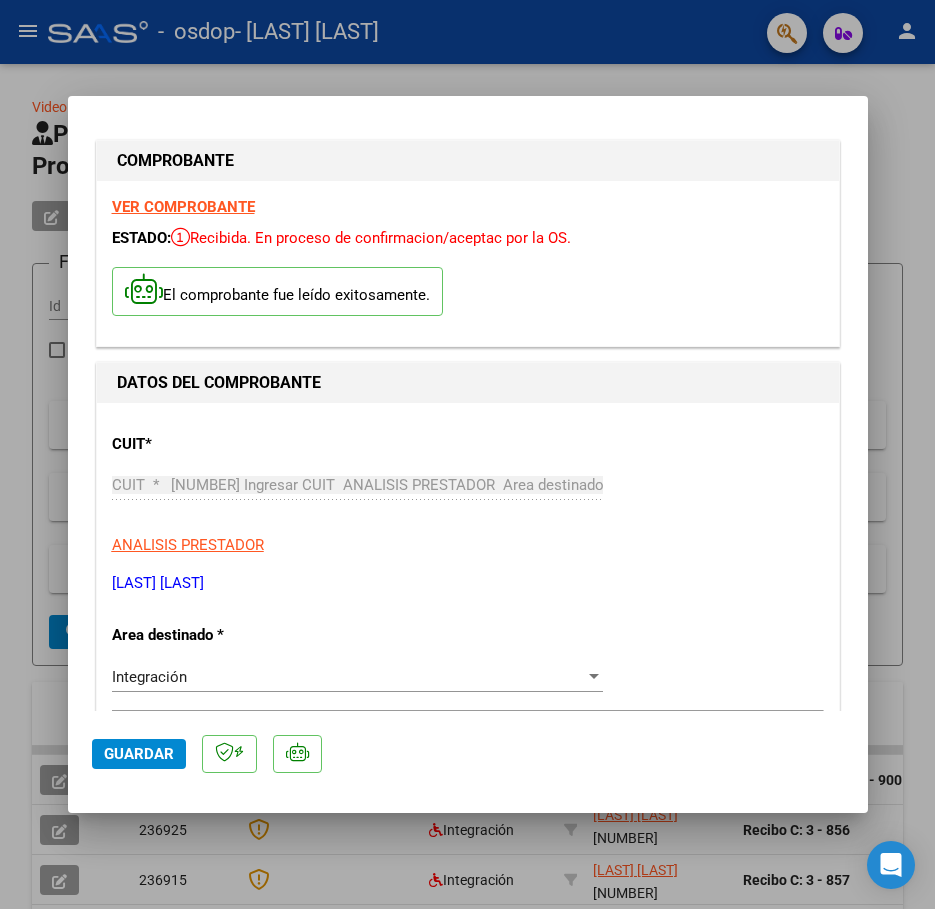 scroll, scrollTop: 0, scrollLeft: 0, axis: both 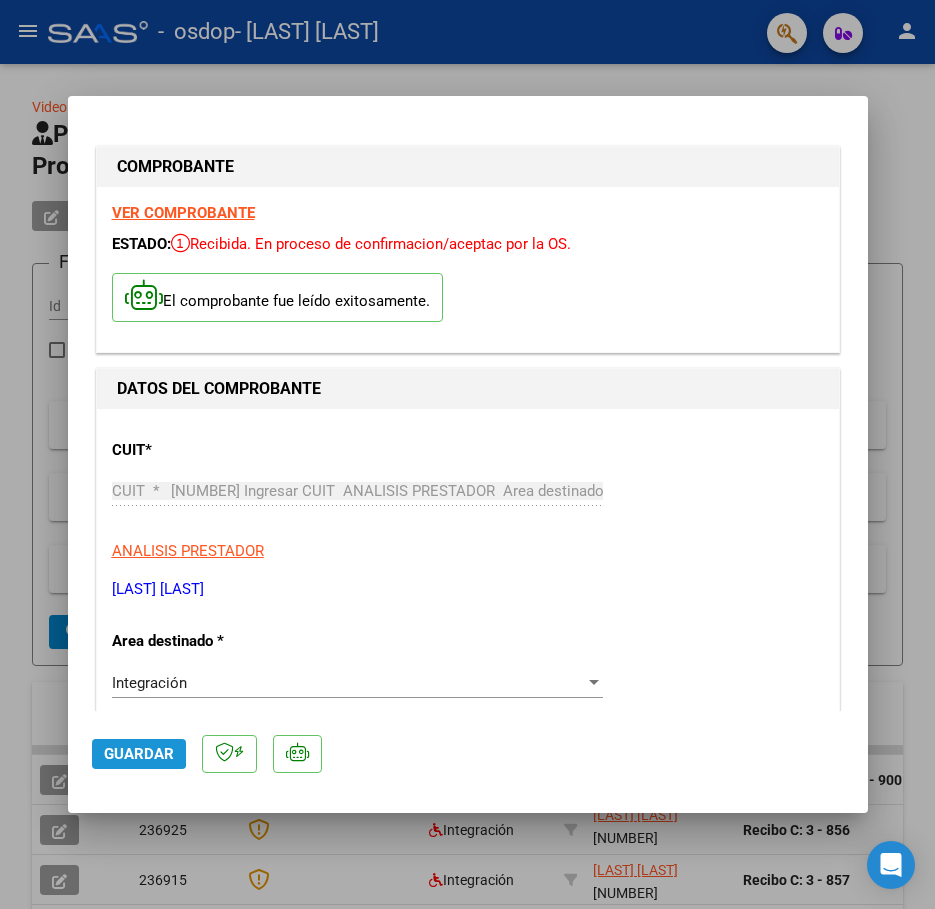 drag, startPoint x: 121, startPoint y: 751, endPoint x: 145, endPoint y: 753, distance: 24.083189 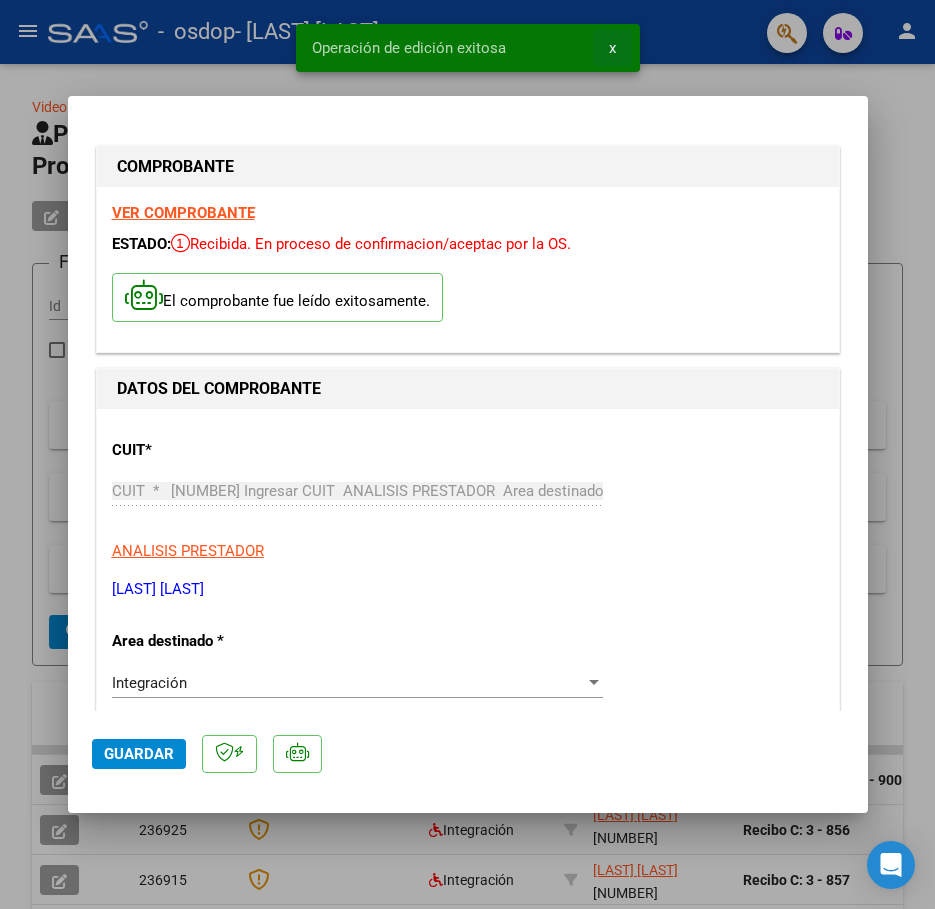 click on "x" at bounding box center [612, 48] 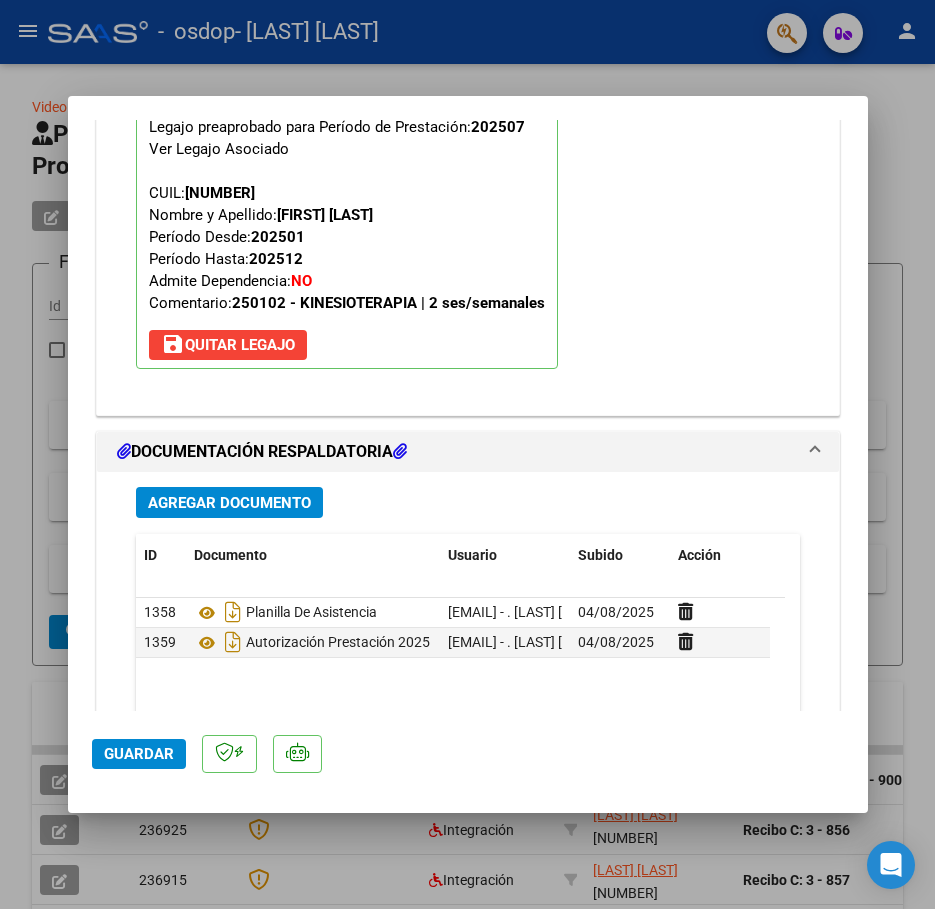 scroll, scrollTop: 2151, scrollLeft: 0, axis: vertical 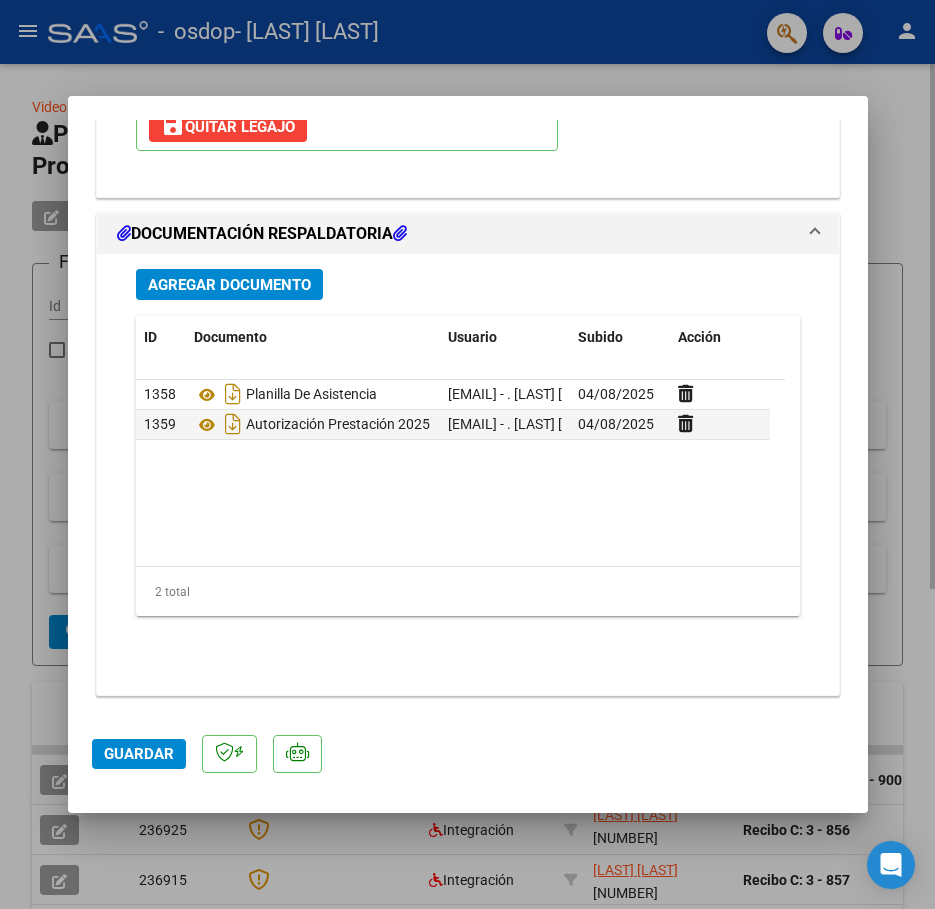 click at bounding box center [467, 454] 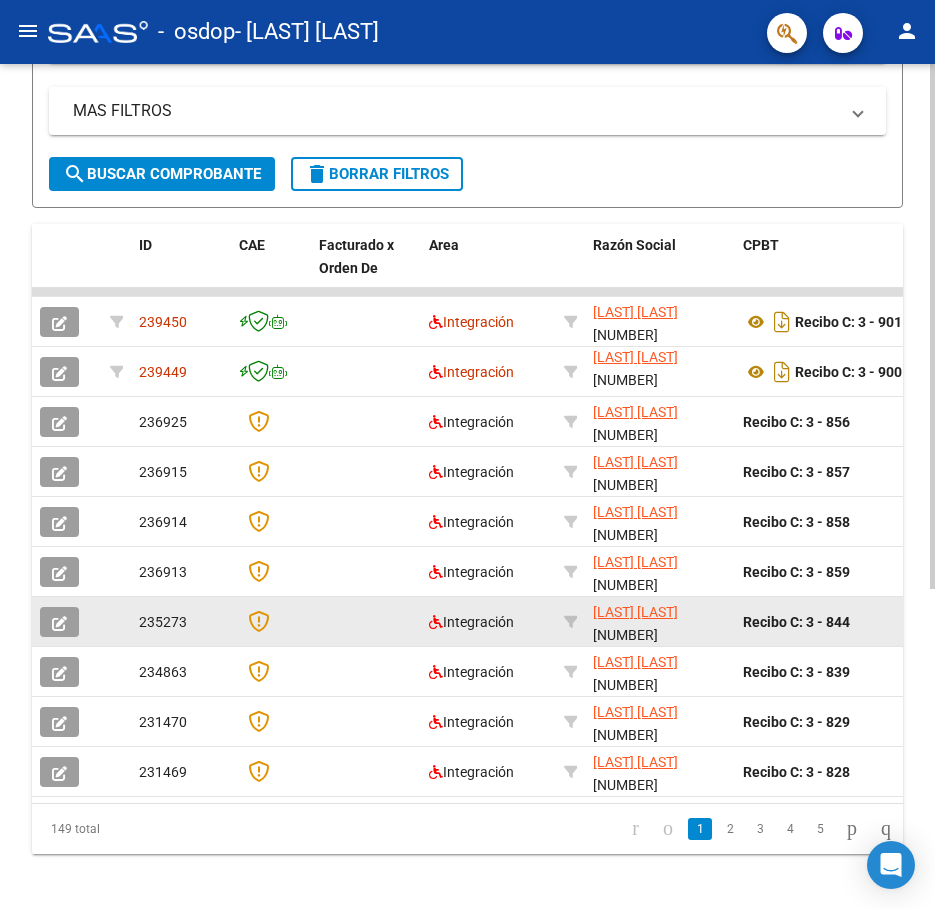 scroll, scrollTop: 515, scrollLeft: 0, axis: vertical 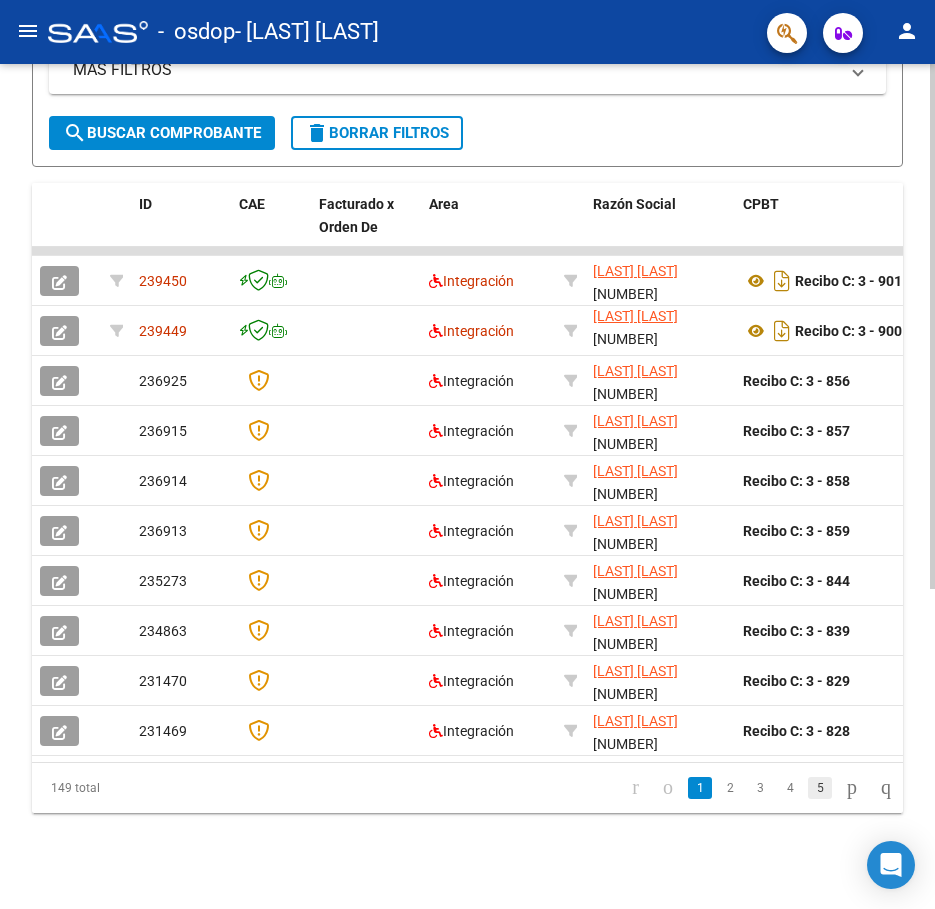 click on "5" 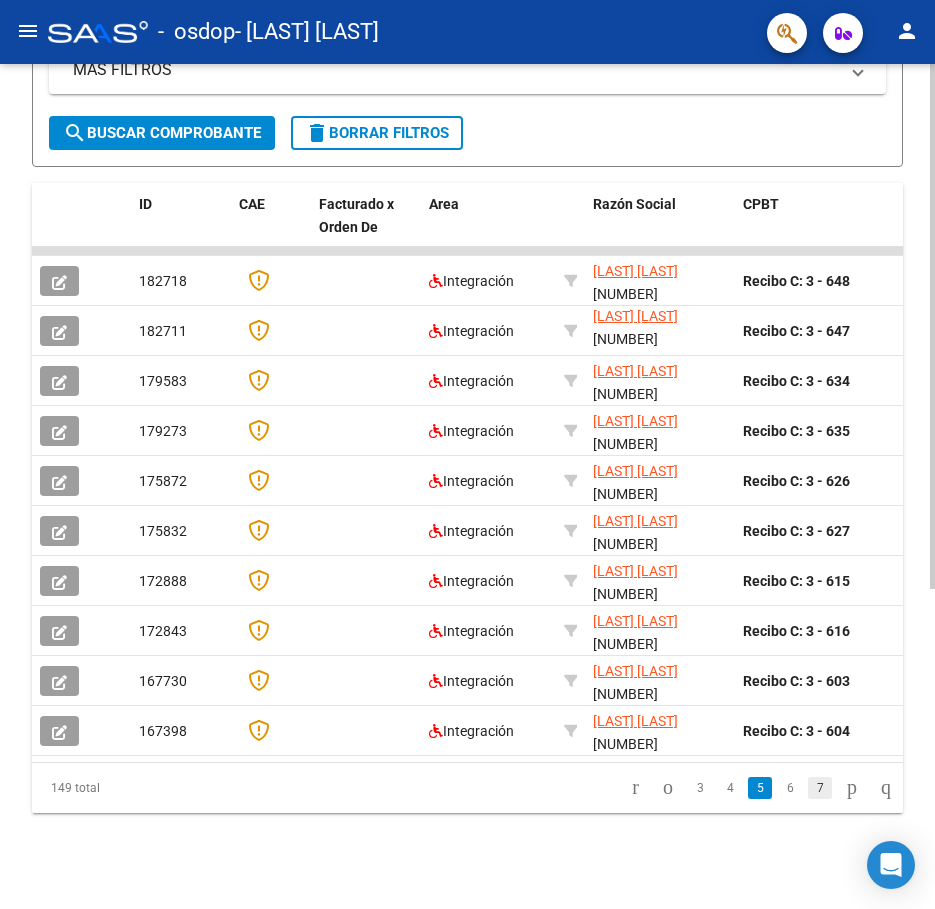 click on "7" 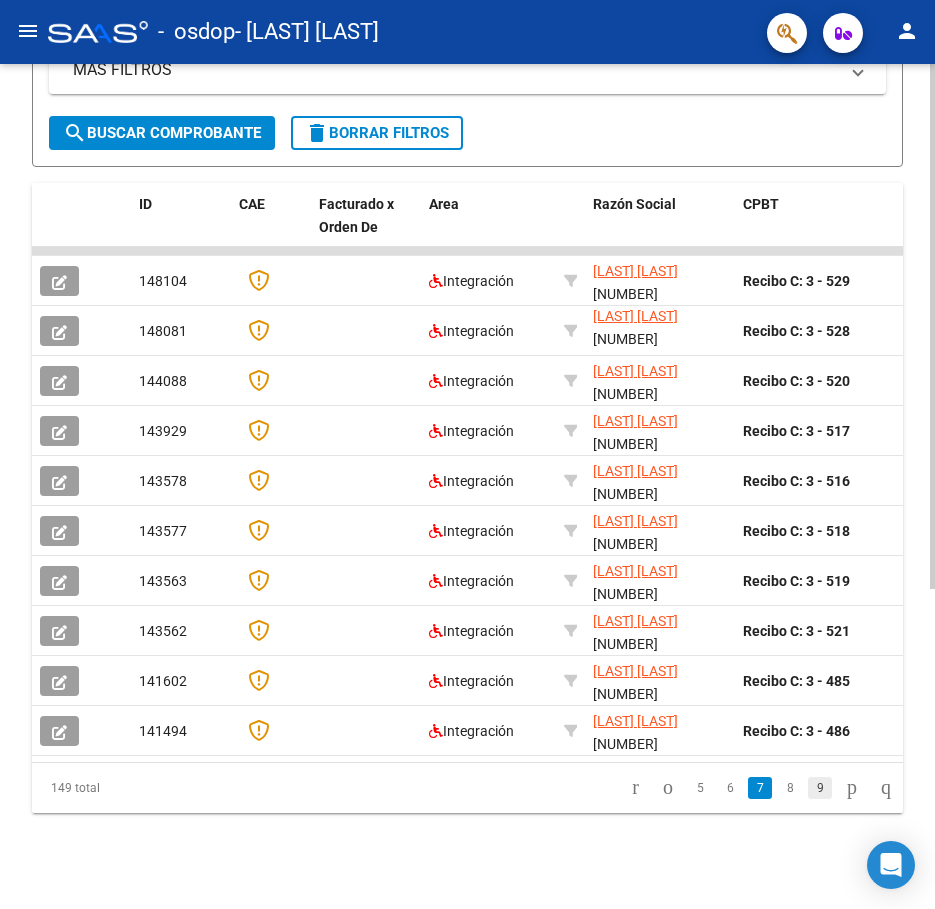 click on "9" 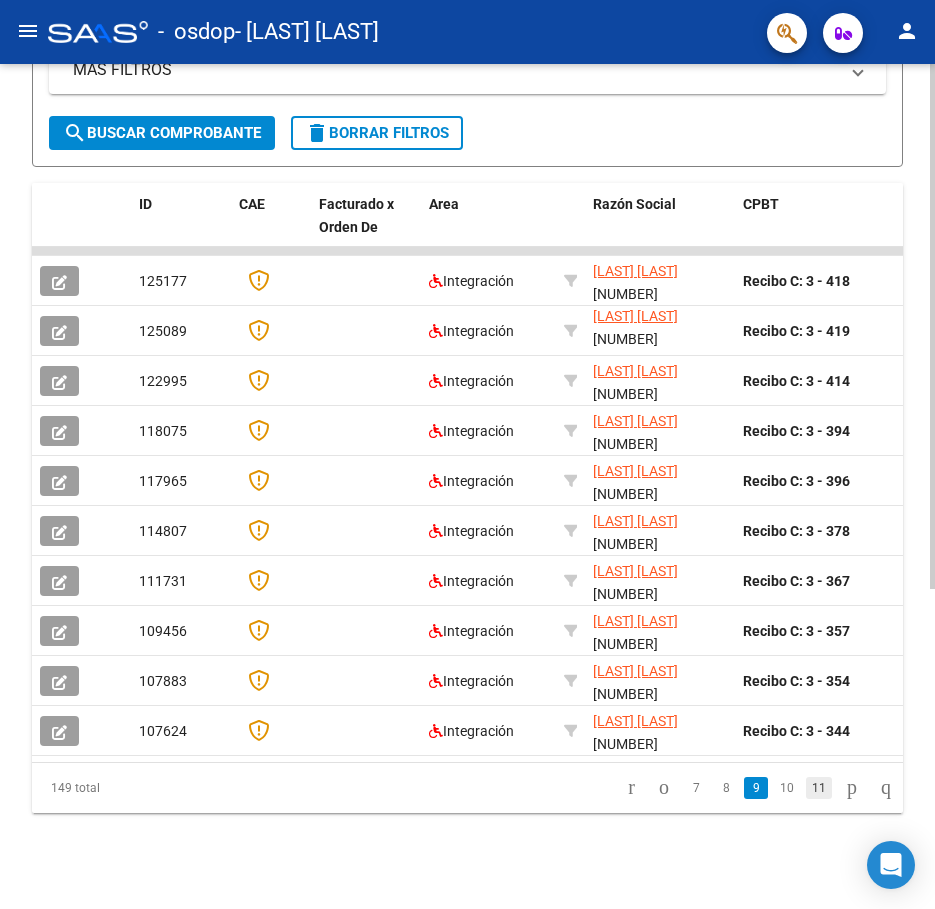 click on "11" 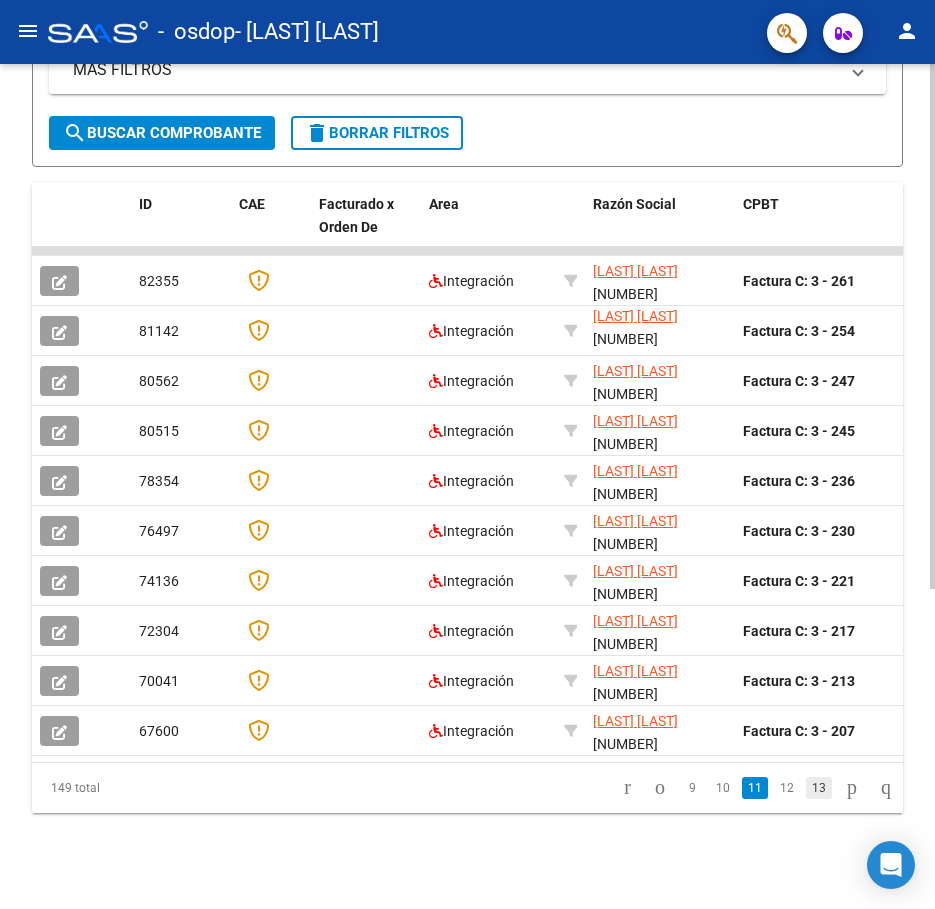 click on "13" 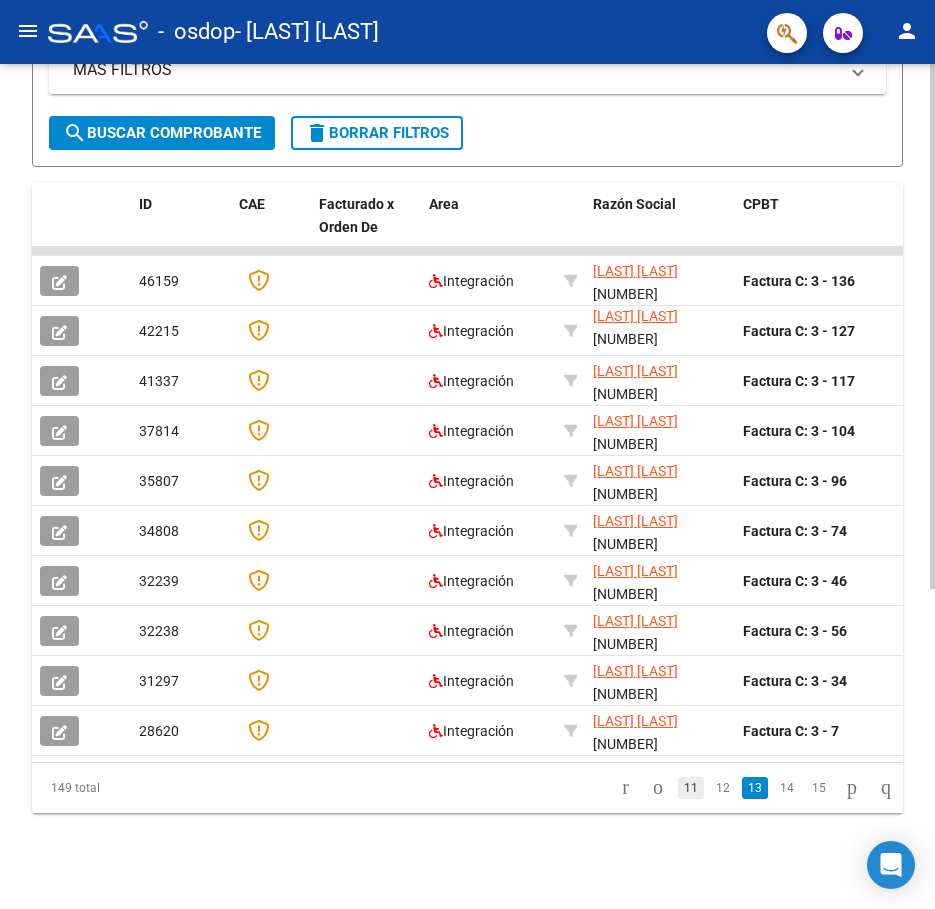 click on "11" 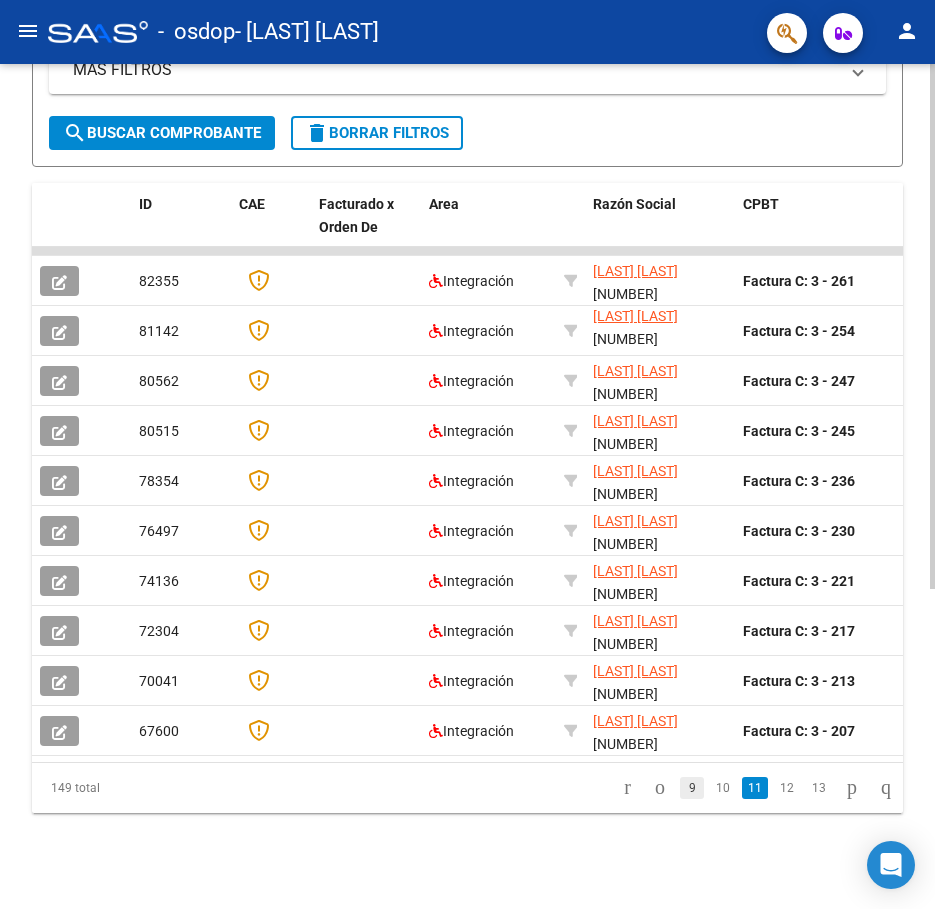 click on "9" 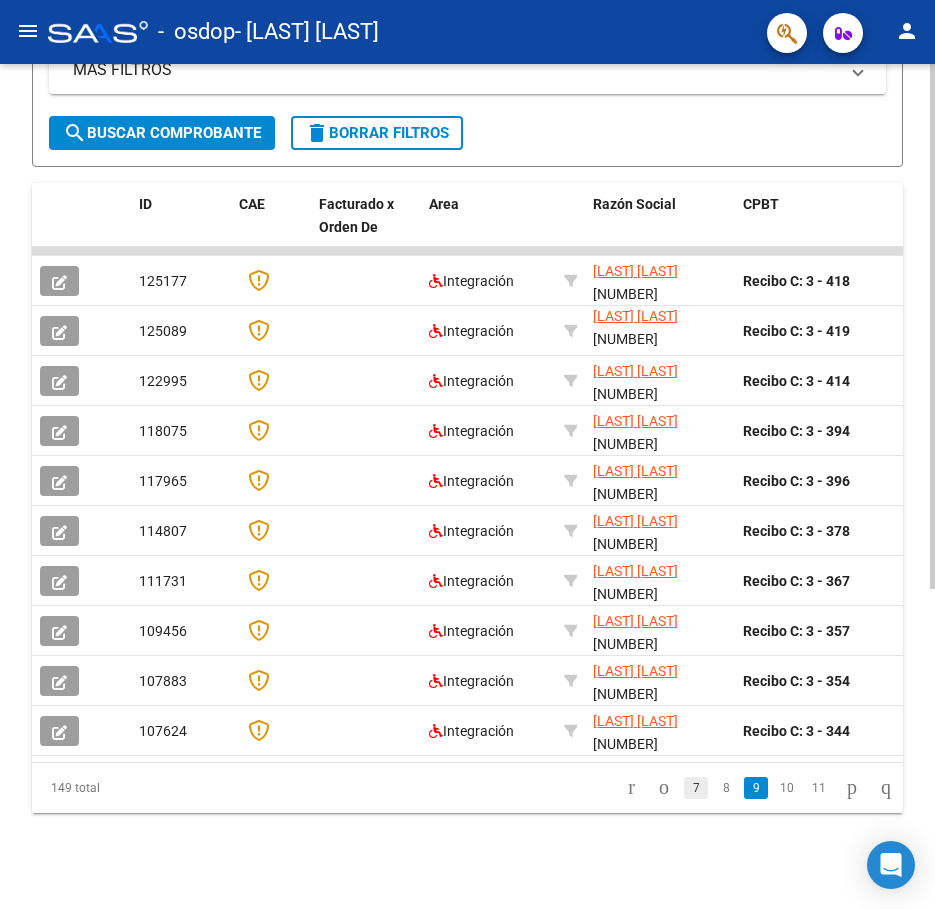 click on "7" 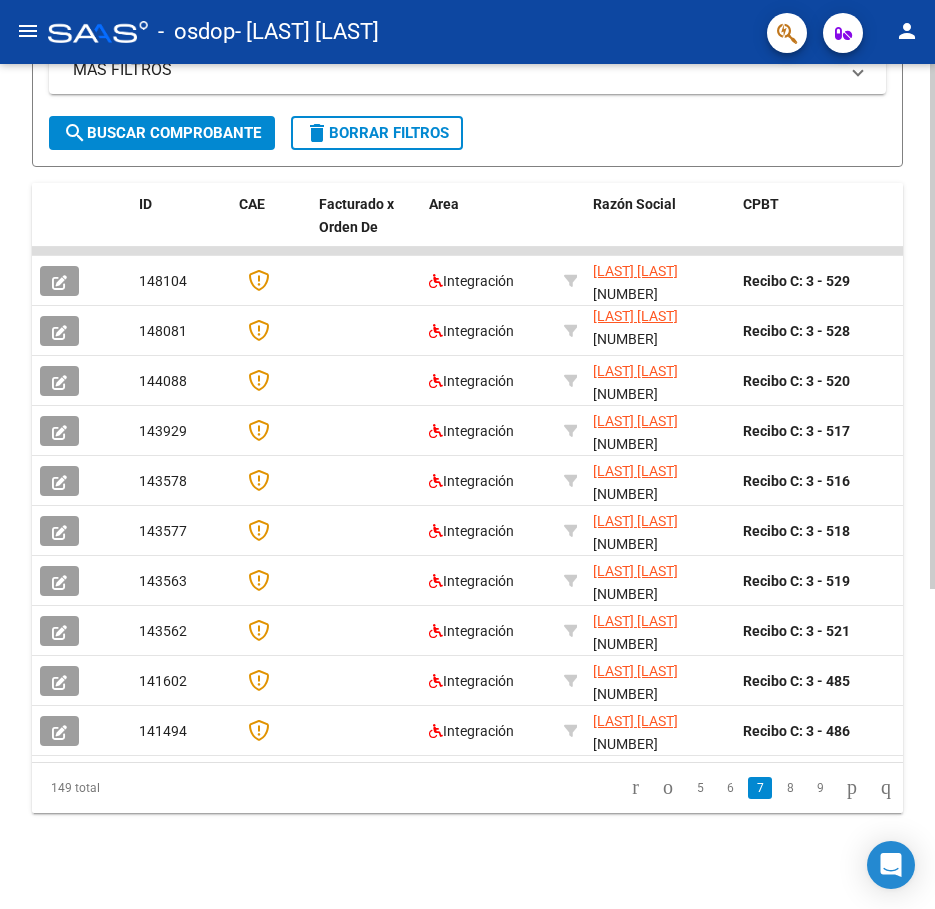 click on "5" 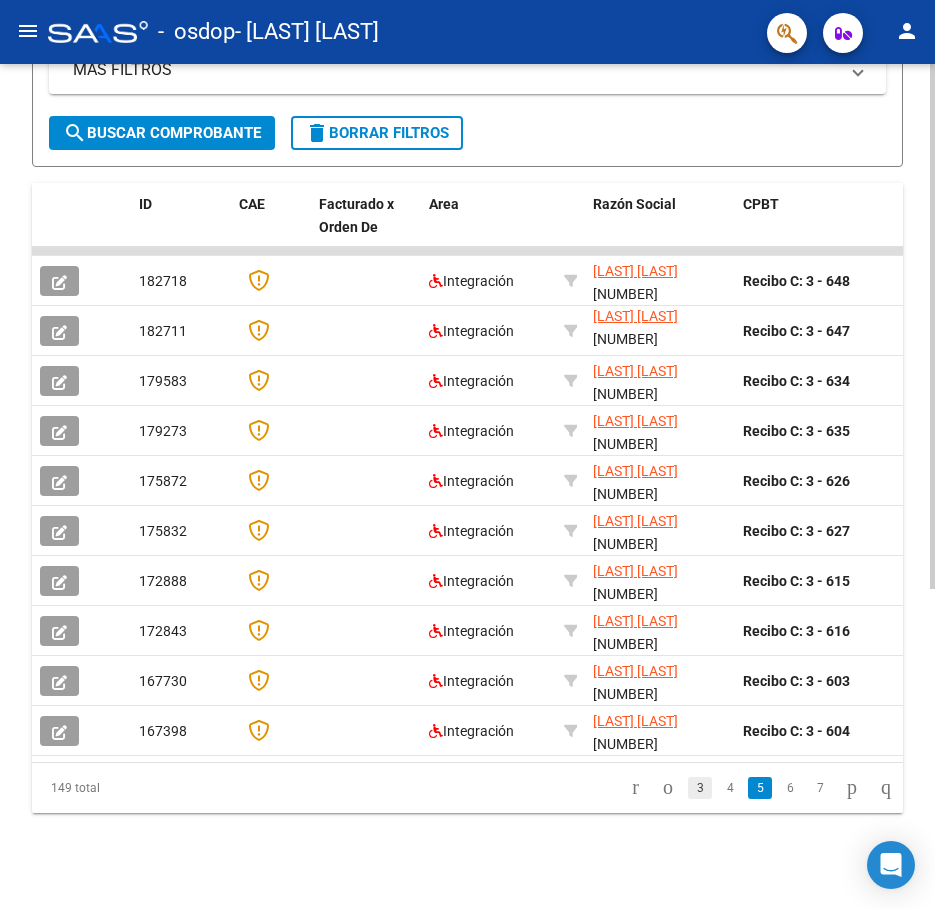 click on "3" 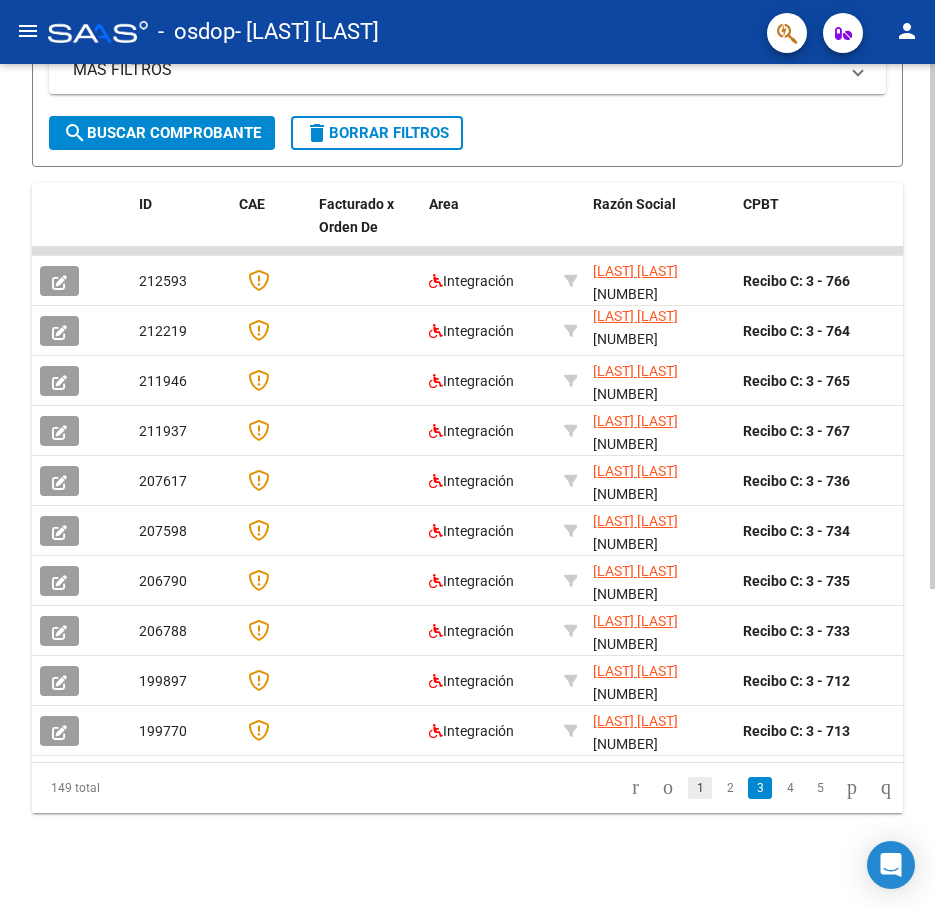 click on "1" 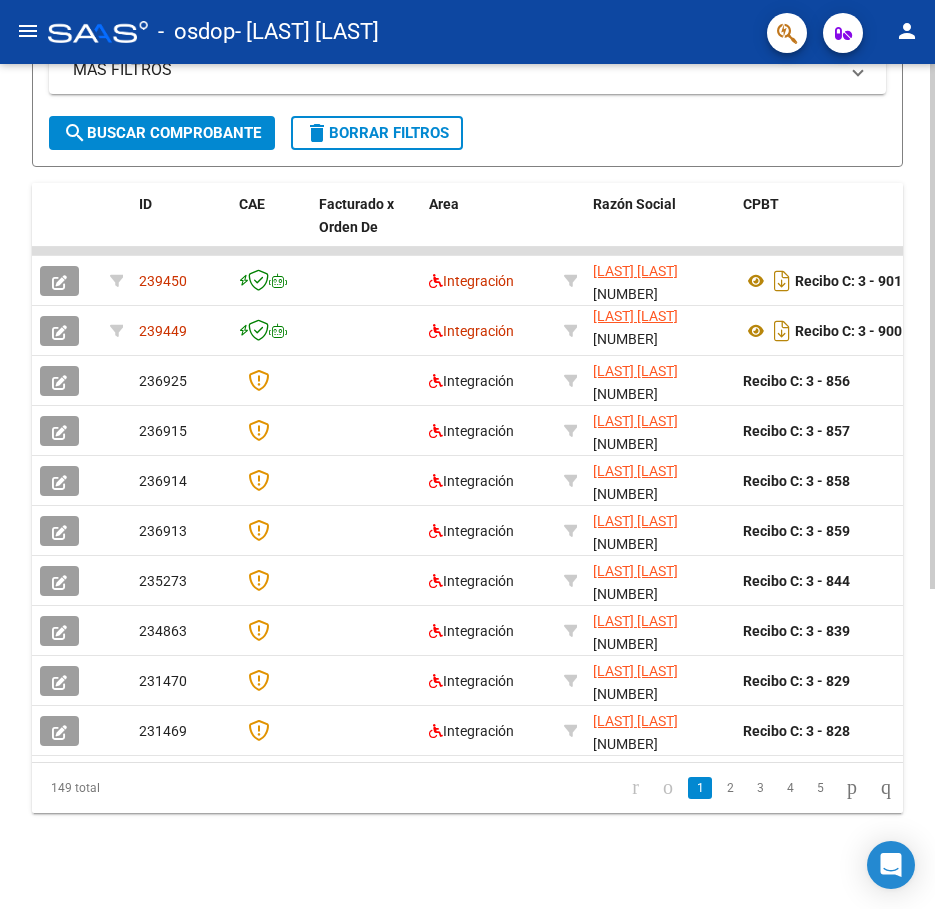 click on "person" 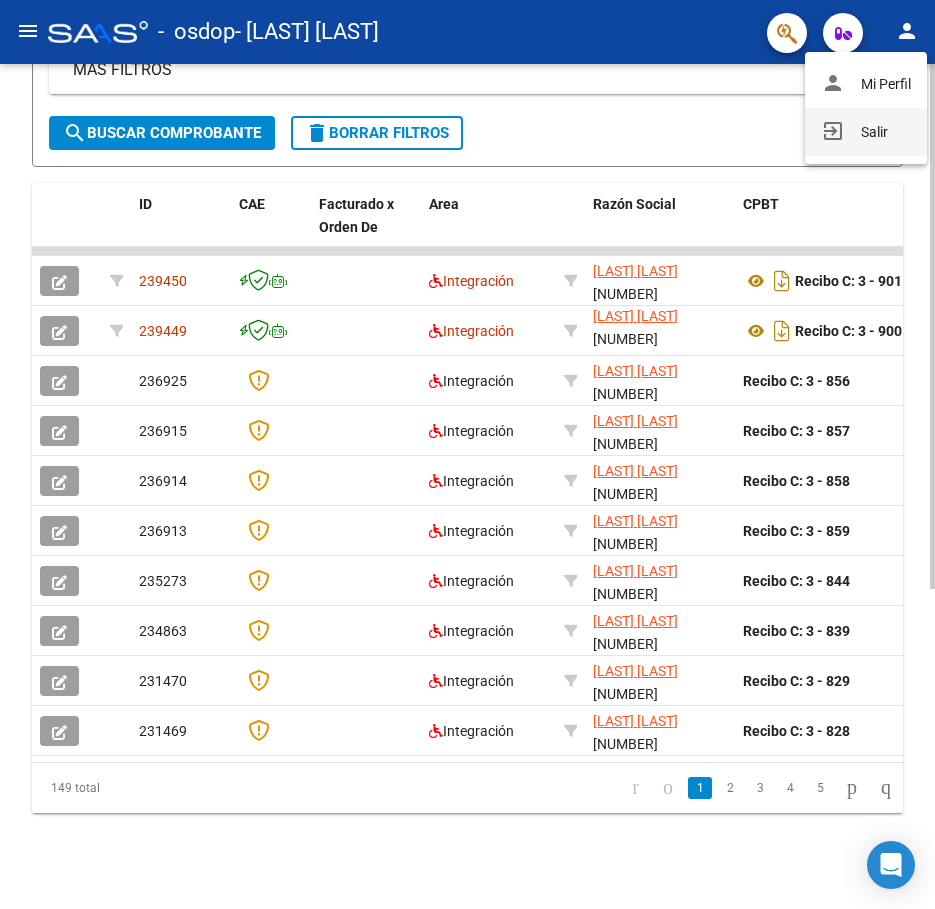 click on "exit_to_app  Salir" at bounding box center (866, 132) 